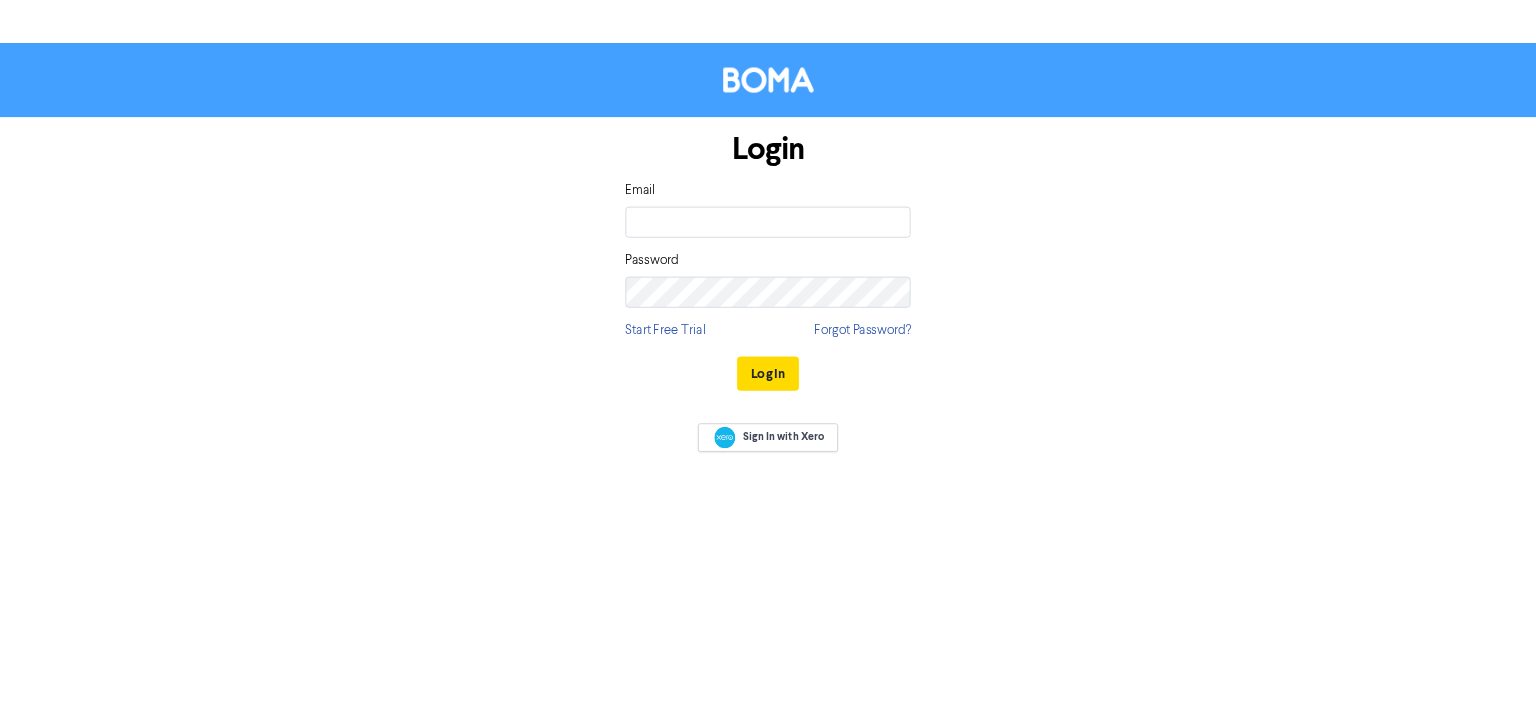 scroll, scrollTop: 0, scrollLeft: 0, axis: both 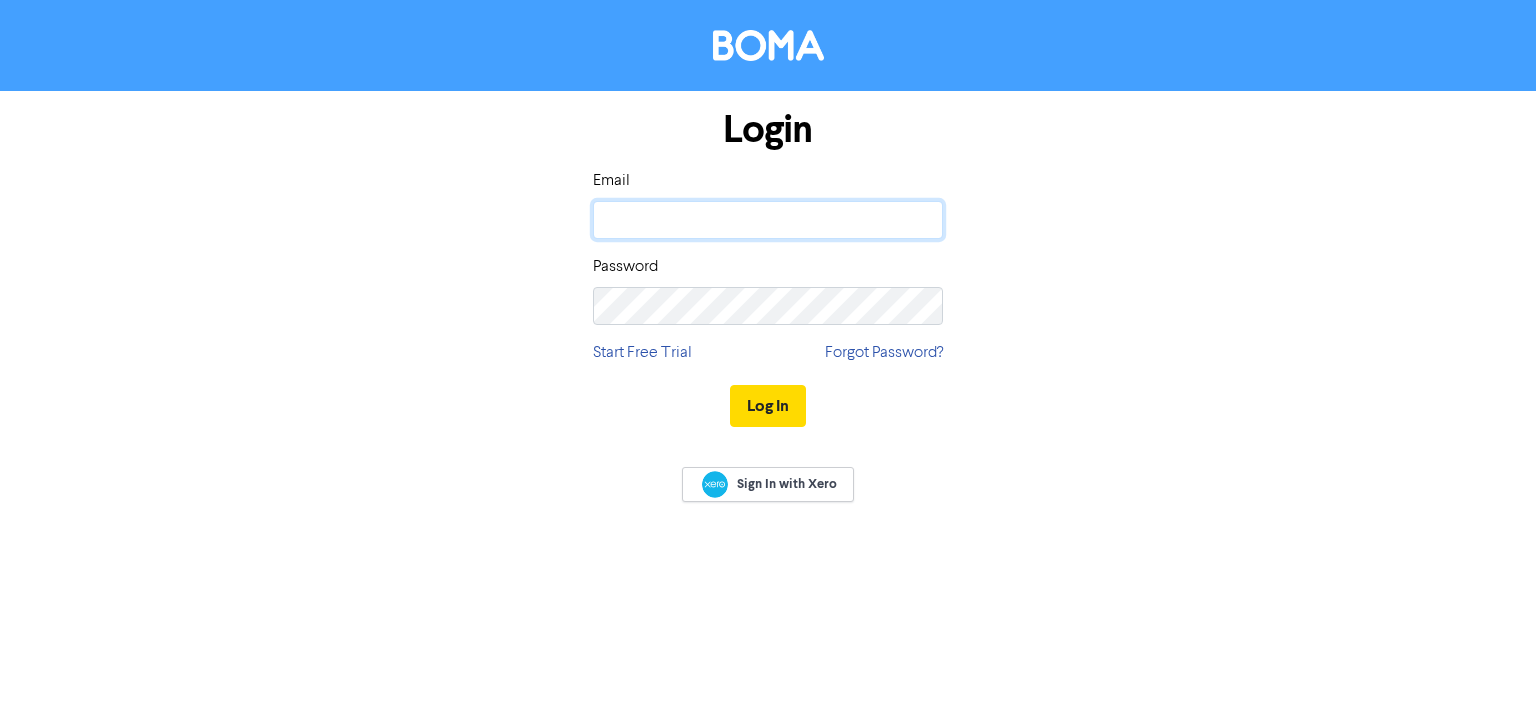 click 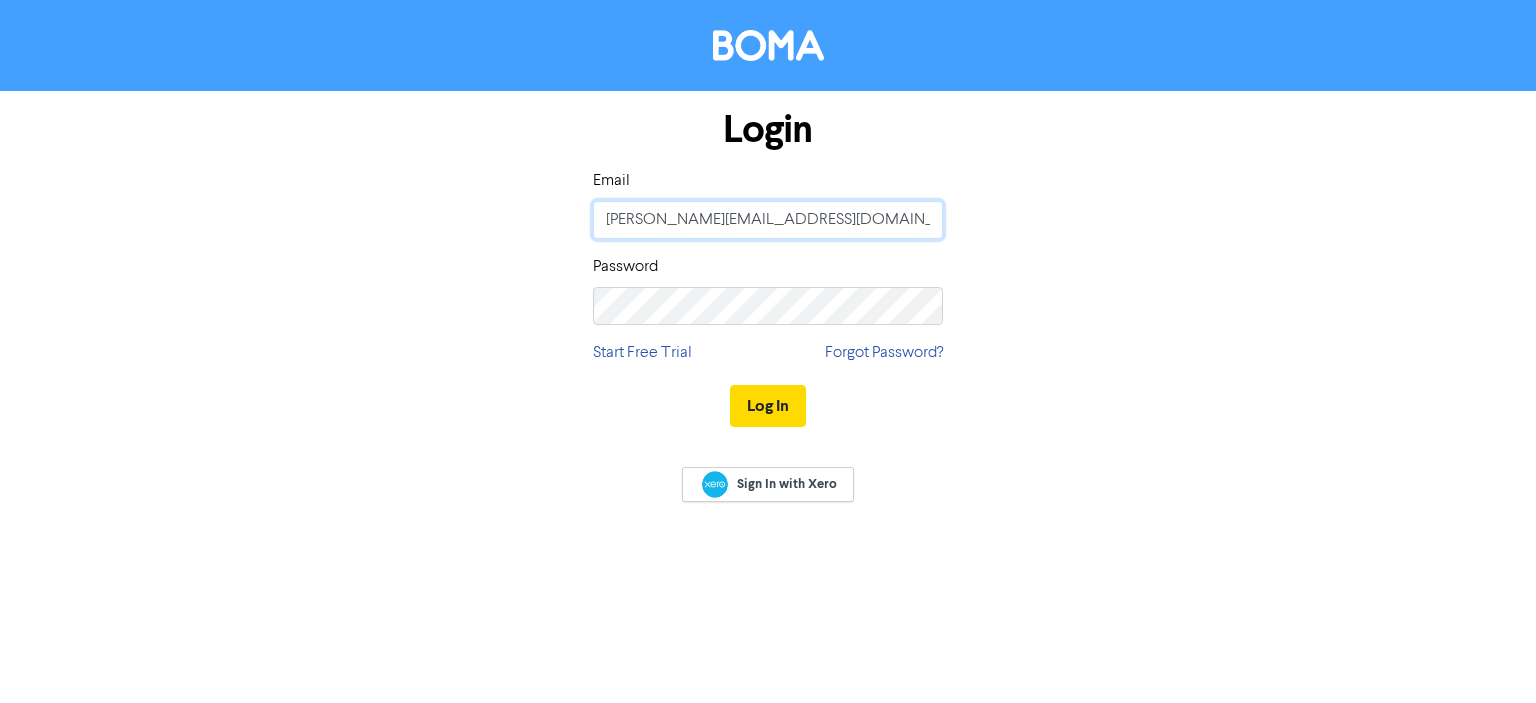 type on "[PERSON_NAME][EMAIL_ADDRESS][DOMAIN_NAME]" 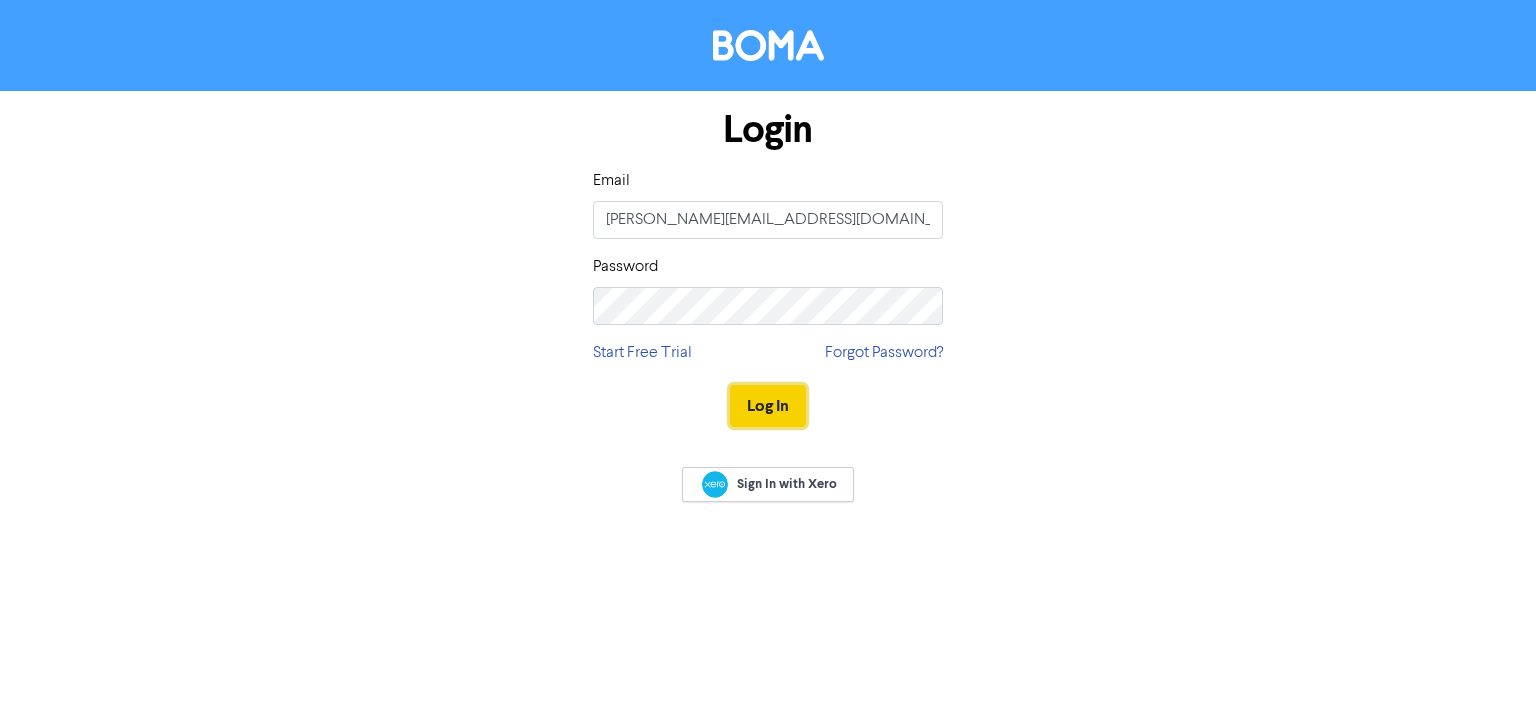 click on "Log In" at bounding box center [768, 406] 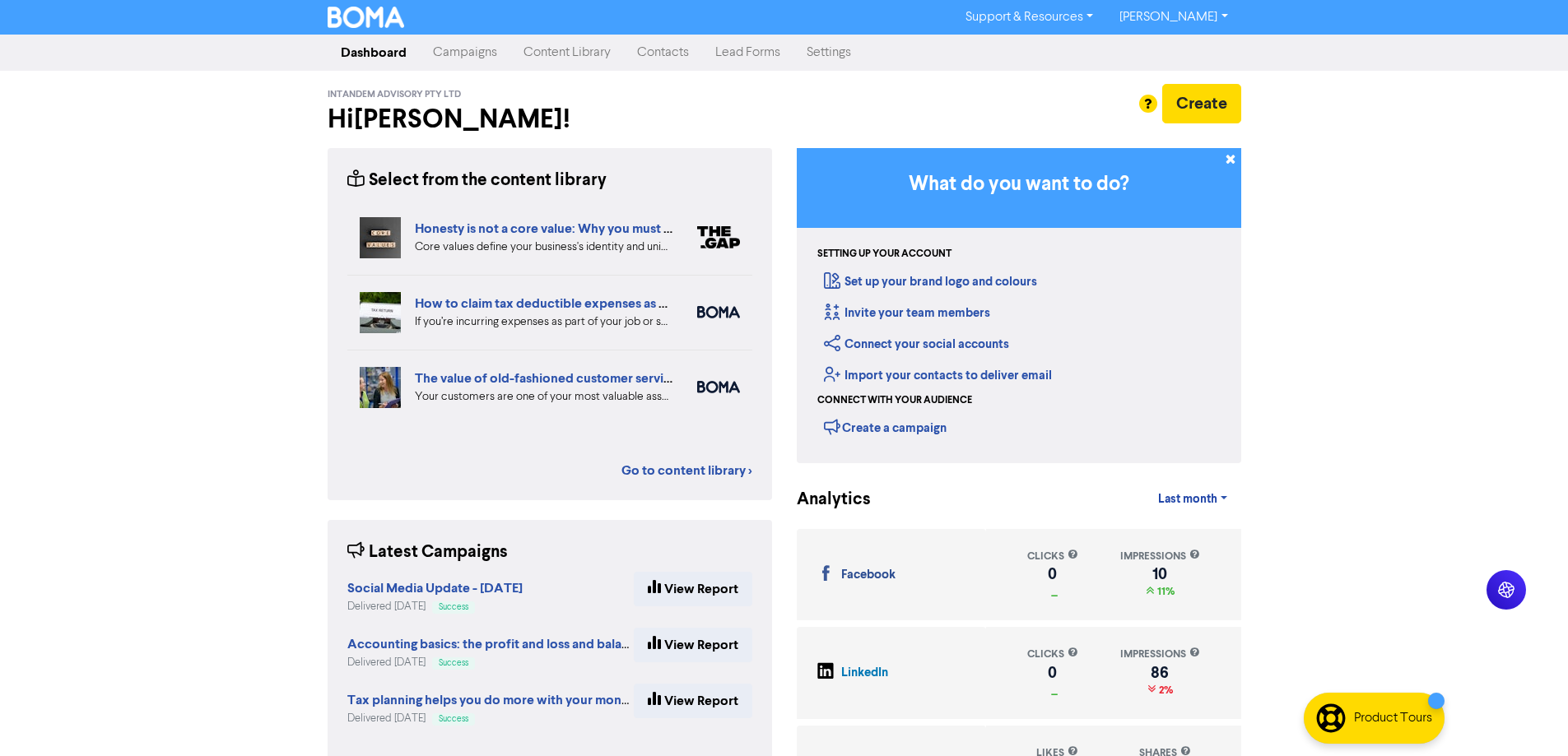 click on "Content Library" at bounding box center [567, 53] 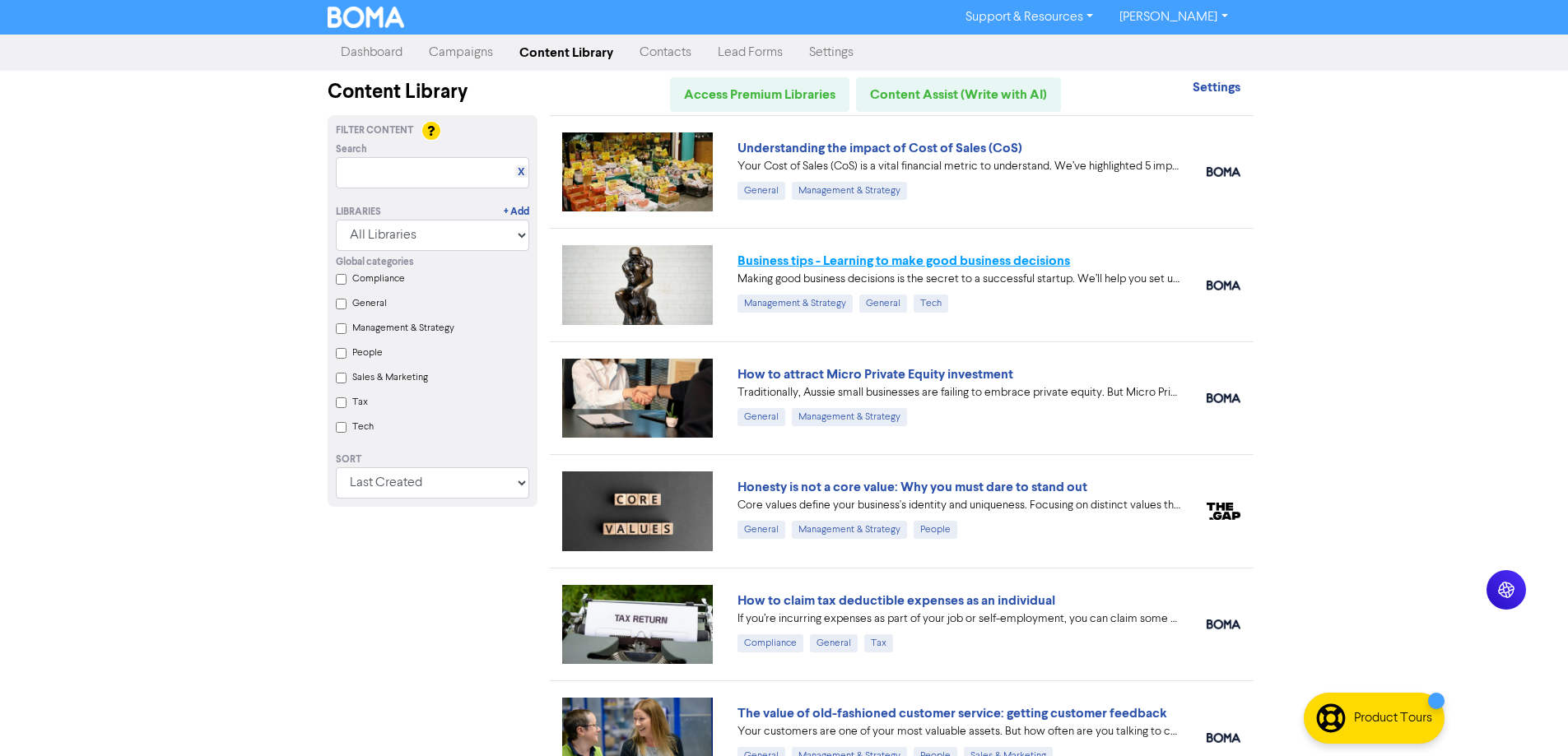 click on "Business tips - Learning to make good business decisions" at bounding box center (904, 261) 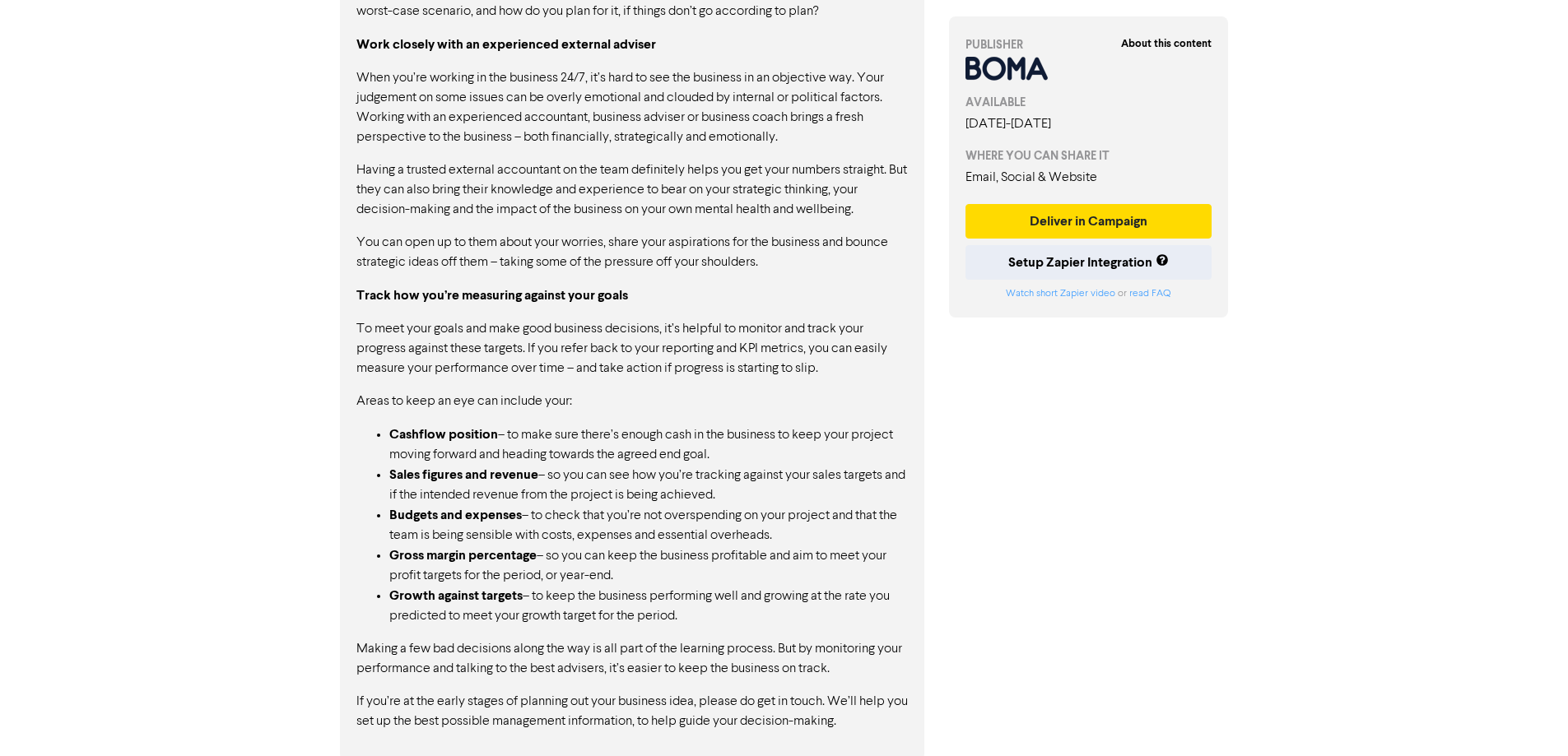 scroll, scrollTop: 1734, scrollLeft: 0, axis: vertical 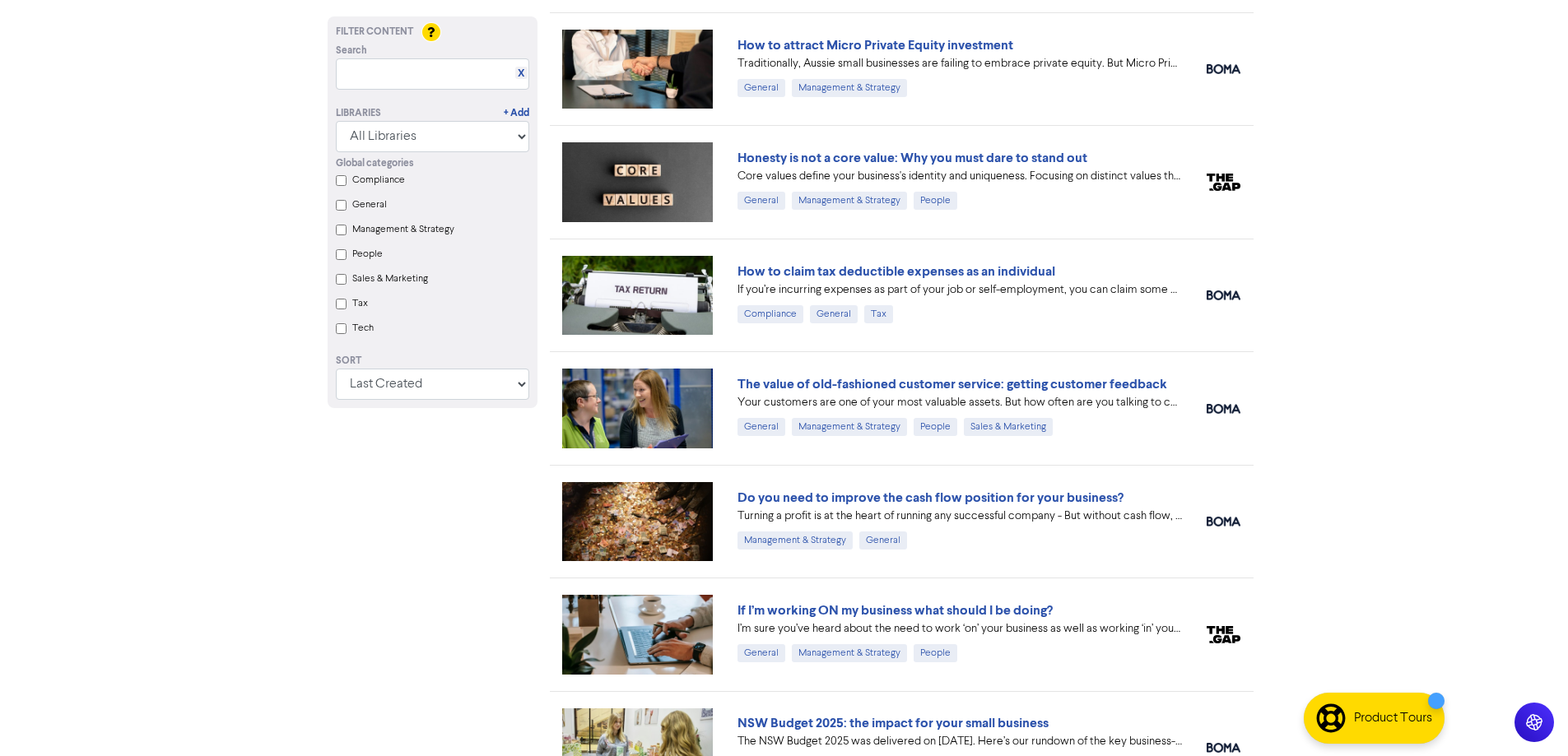 click on "Turning a profit is at the heart of running any successful company - But without cash flow, you can't run your day-to-day operations or grow the business. Talk to us about how you can increase cash flow in your business.
#businessadvice #cashflow" at bounding box center (960, 516) 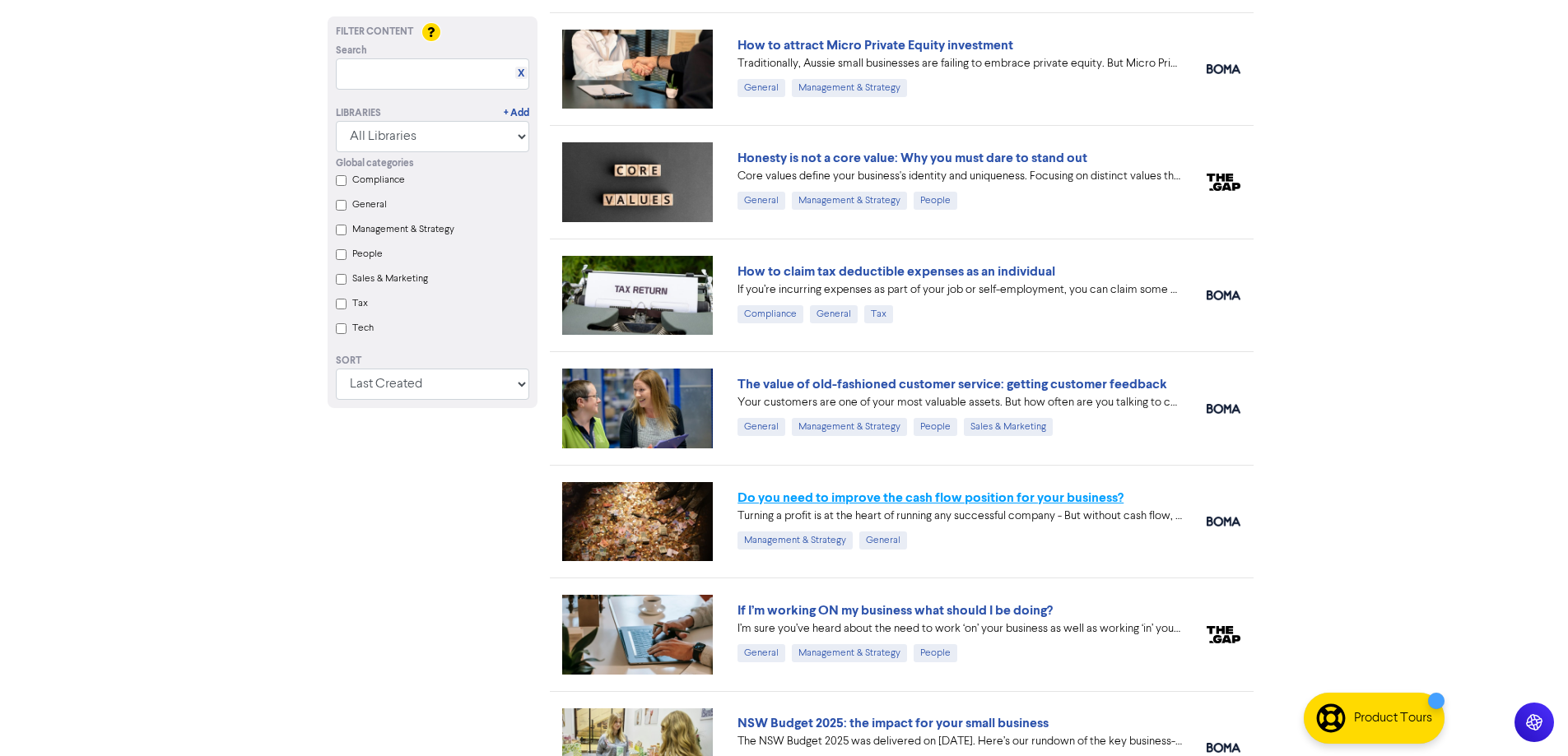 click on "Do you need to improve the cash flow position for your business?" at bounding box center [930, 498] 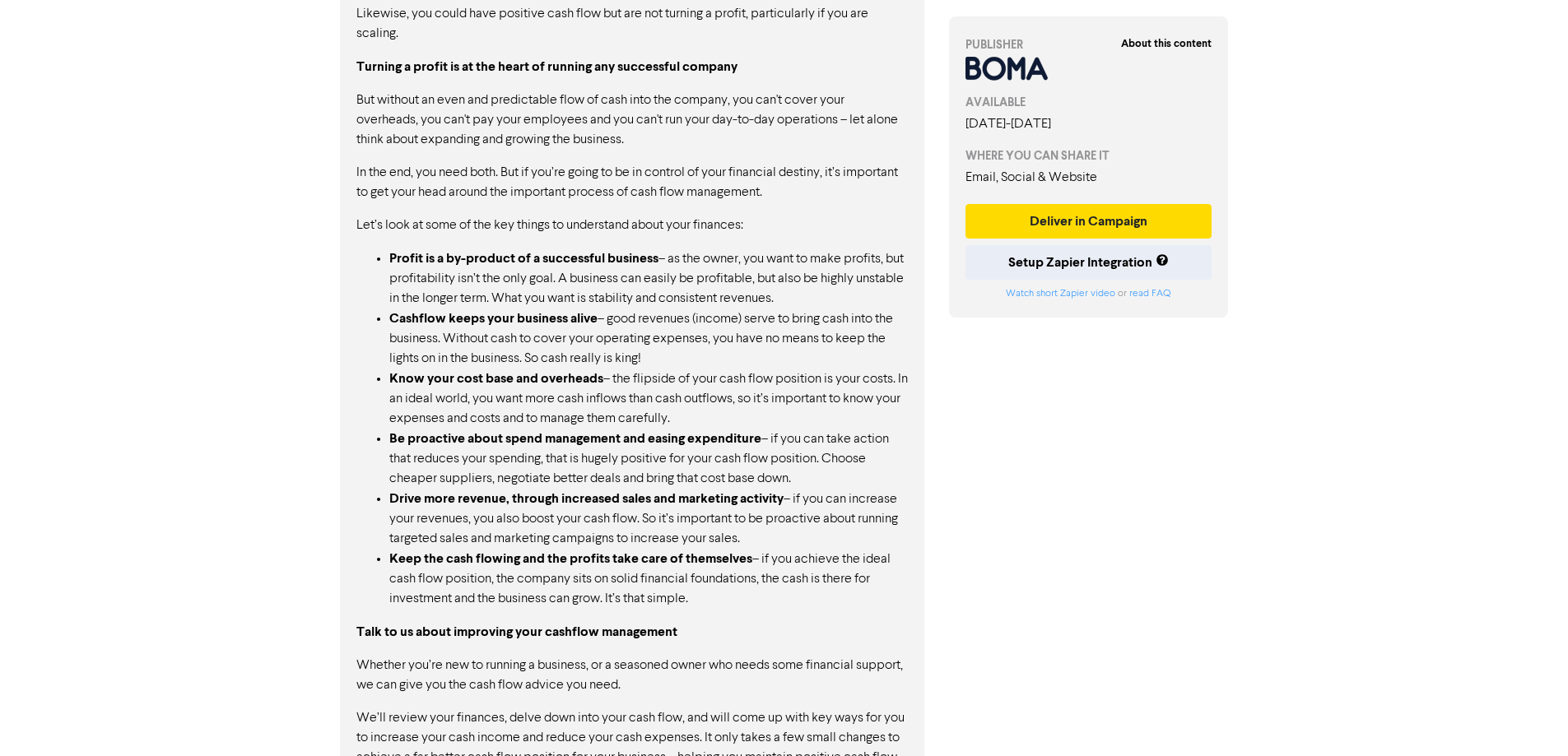 scroll, scrollTop: 1048, scrollLeft: 0, axis: vertical 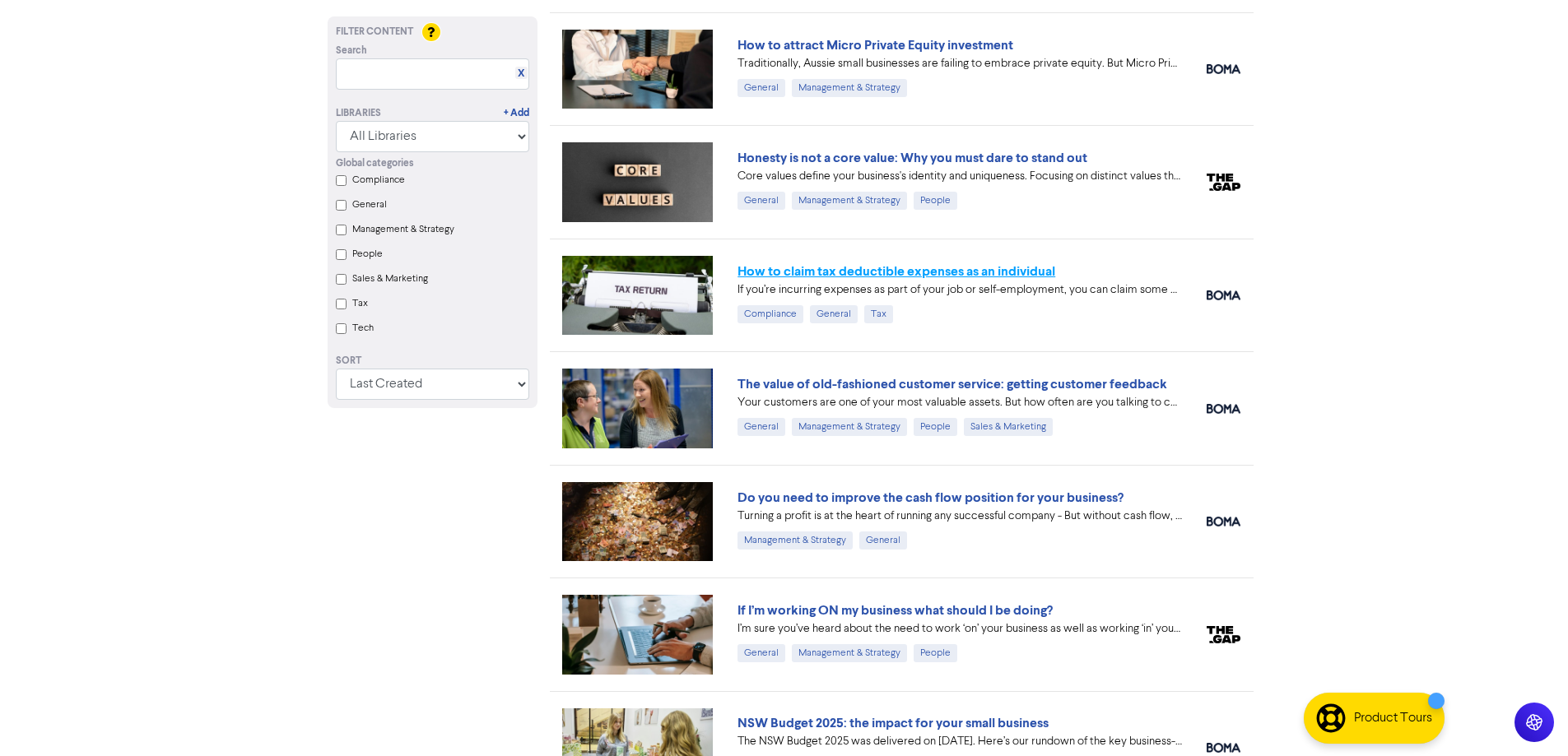 click on "How to claim tax deductible expenses as an individual" at bounding box center [896, 271] 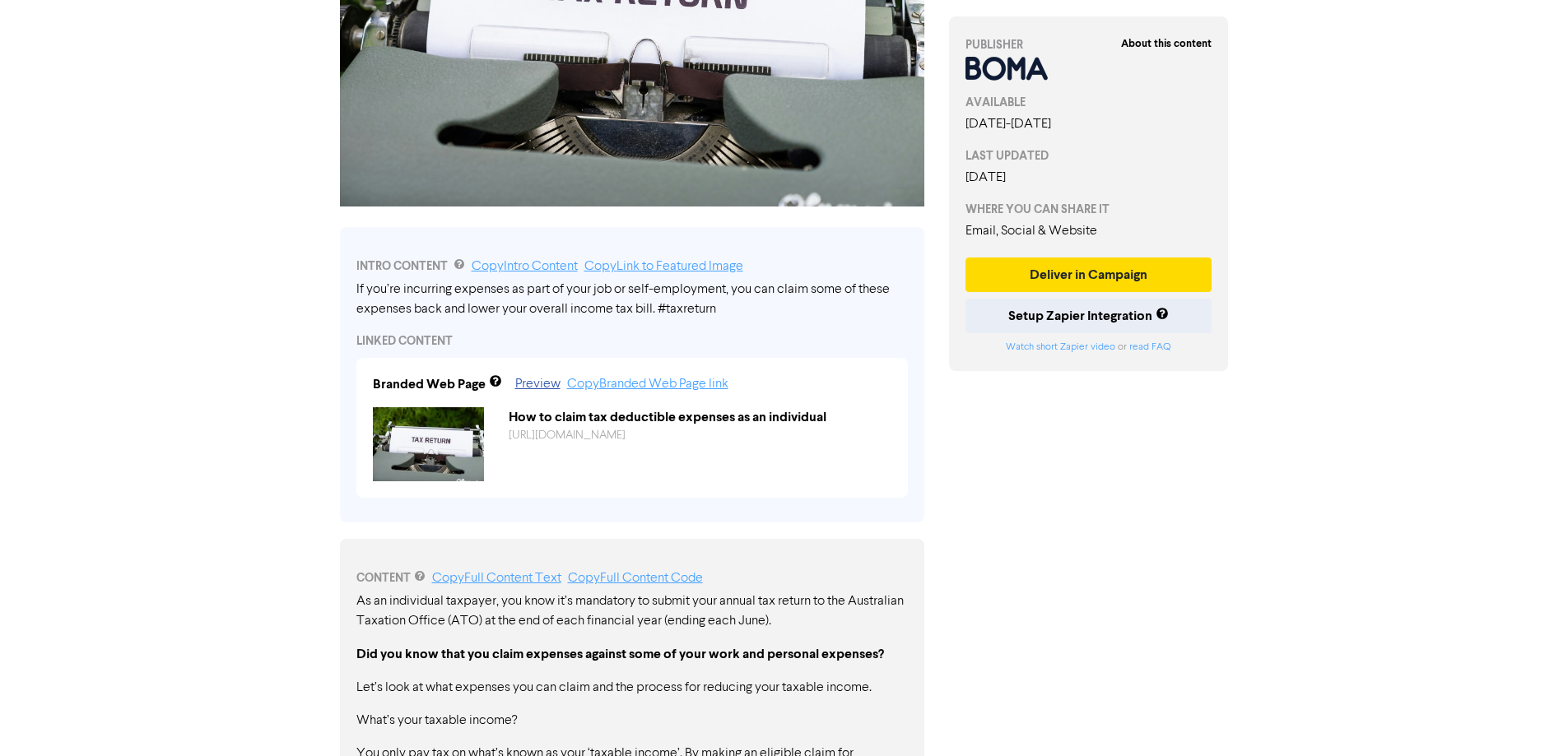 scroll, scrollTop: 226, scrollLeft: 0, axis: vertical 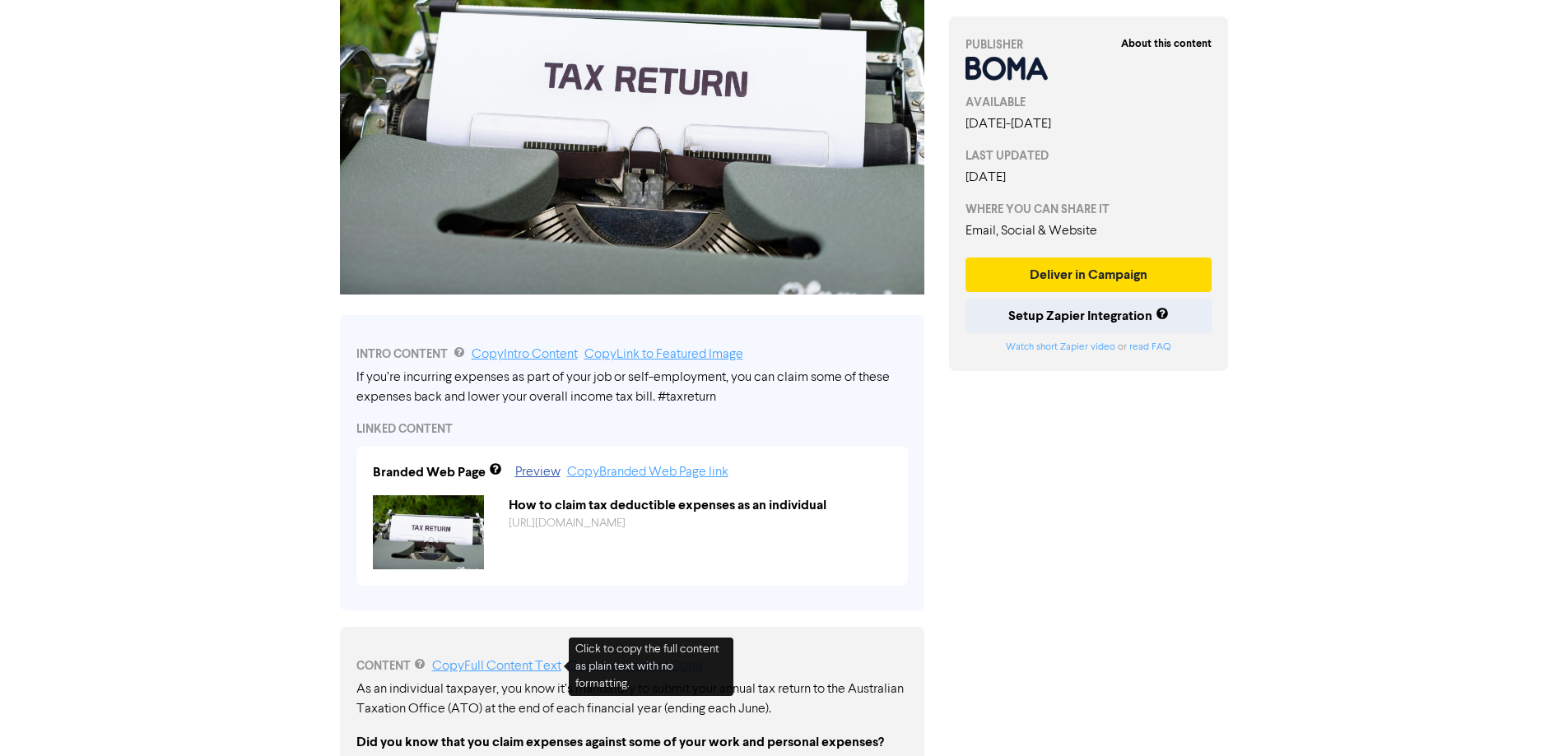 click on "Copy  Full Content Text" at bounding box center [496, 666] 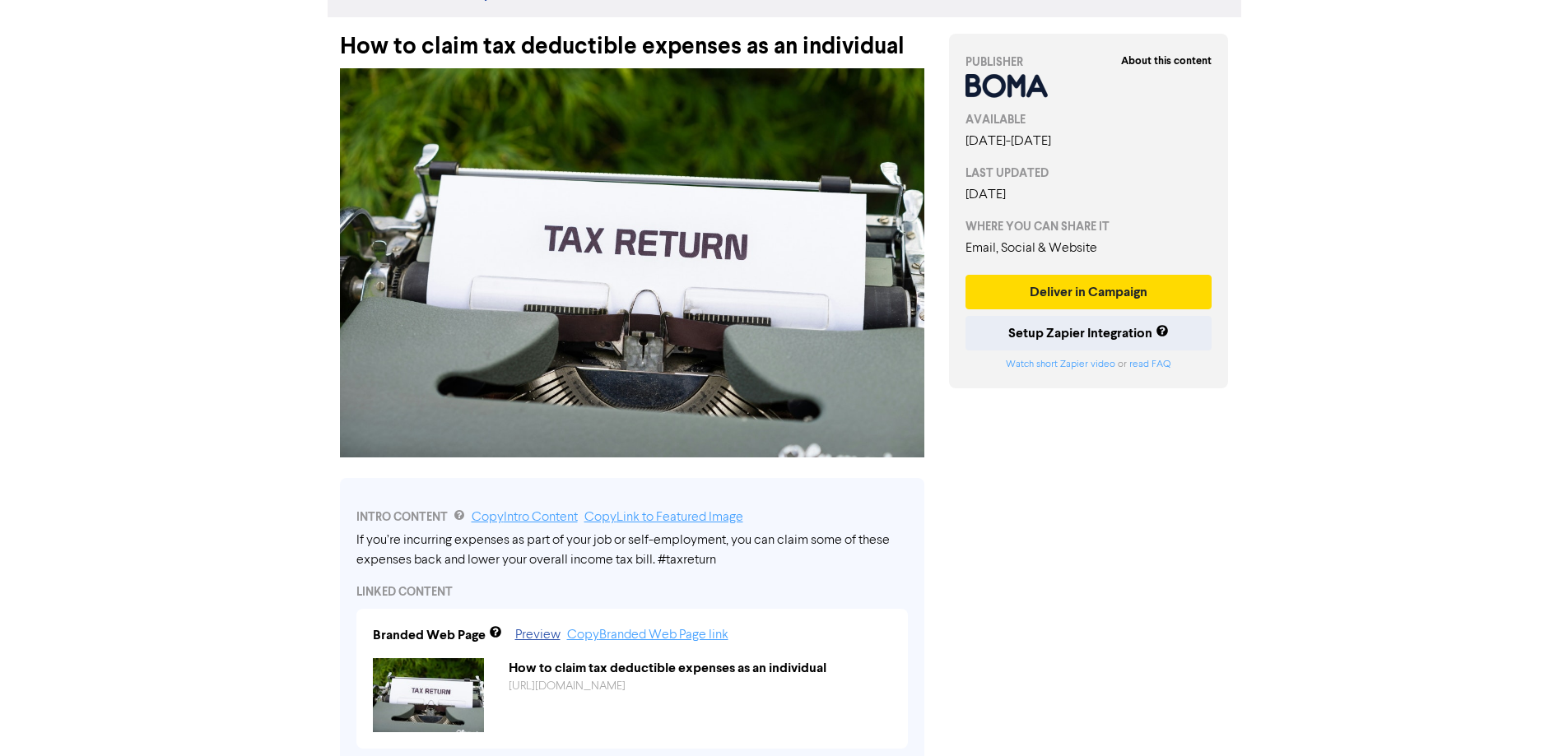 scroll, scrollTop: 0, scrollLeft: 0, axis: both 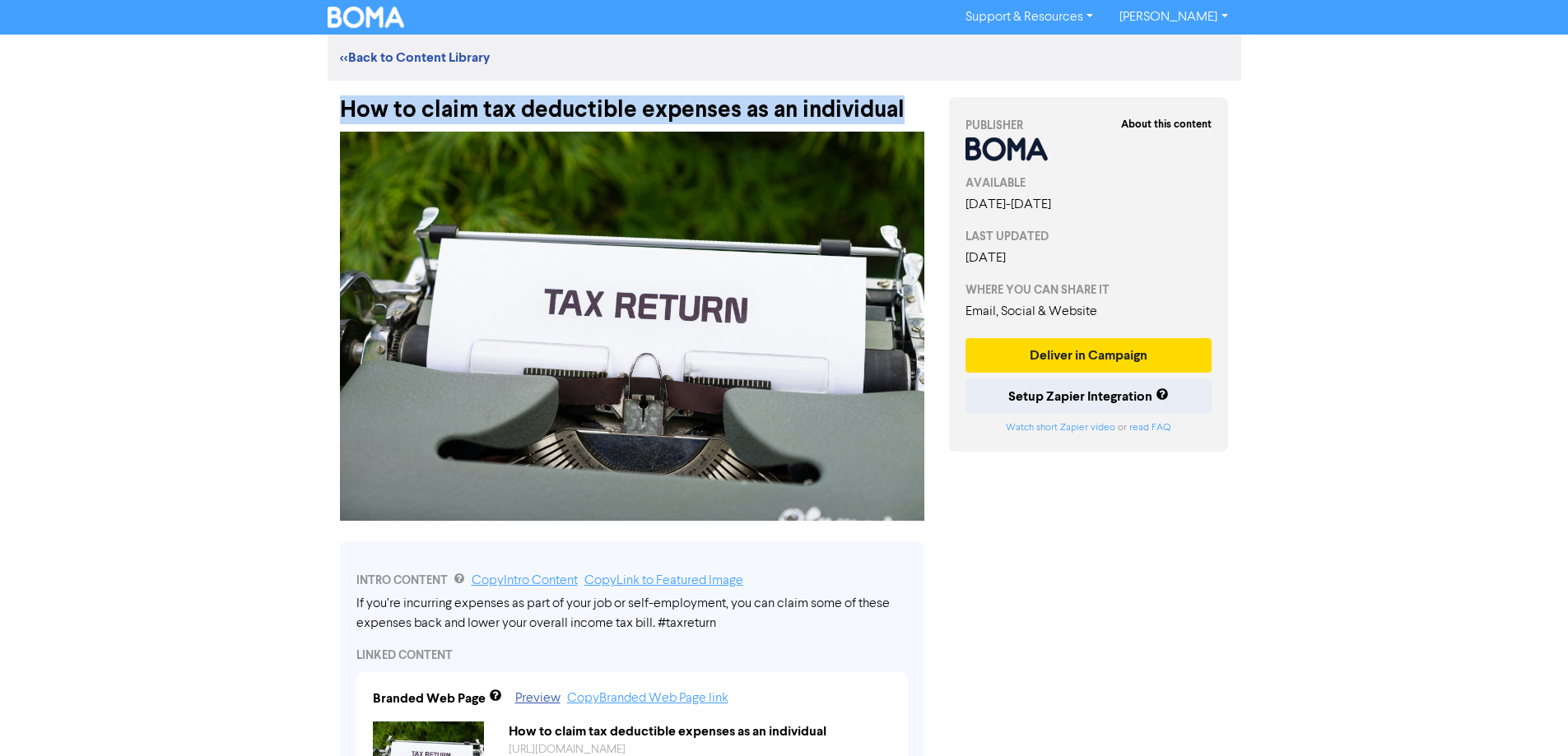 drag, startPoint x: 342, startPoint y: 104, endPoint x: 924, endPoint y: 102, distance: 582.0034 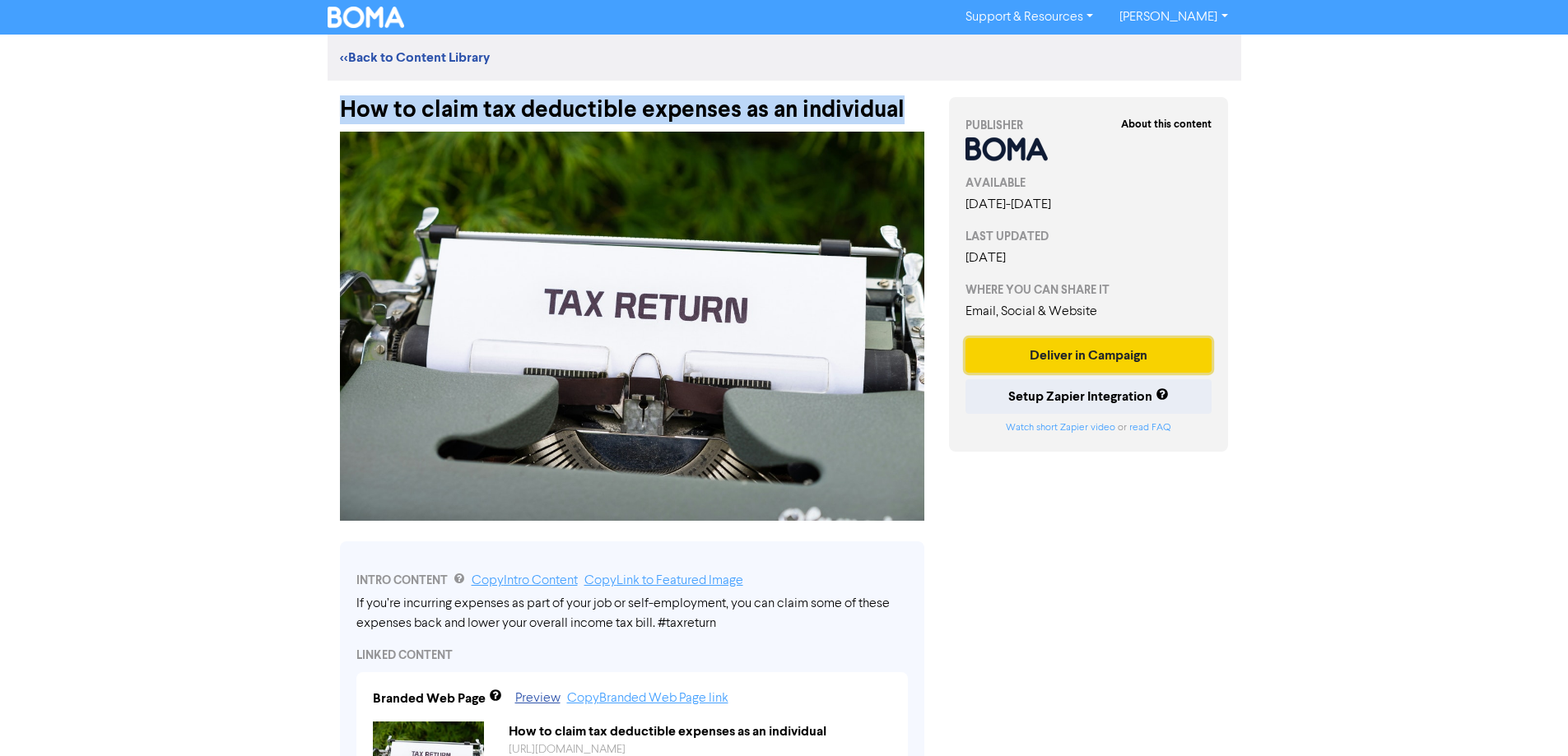 click on "Deliver in Campaign" at bounding box center (1089, 355) 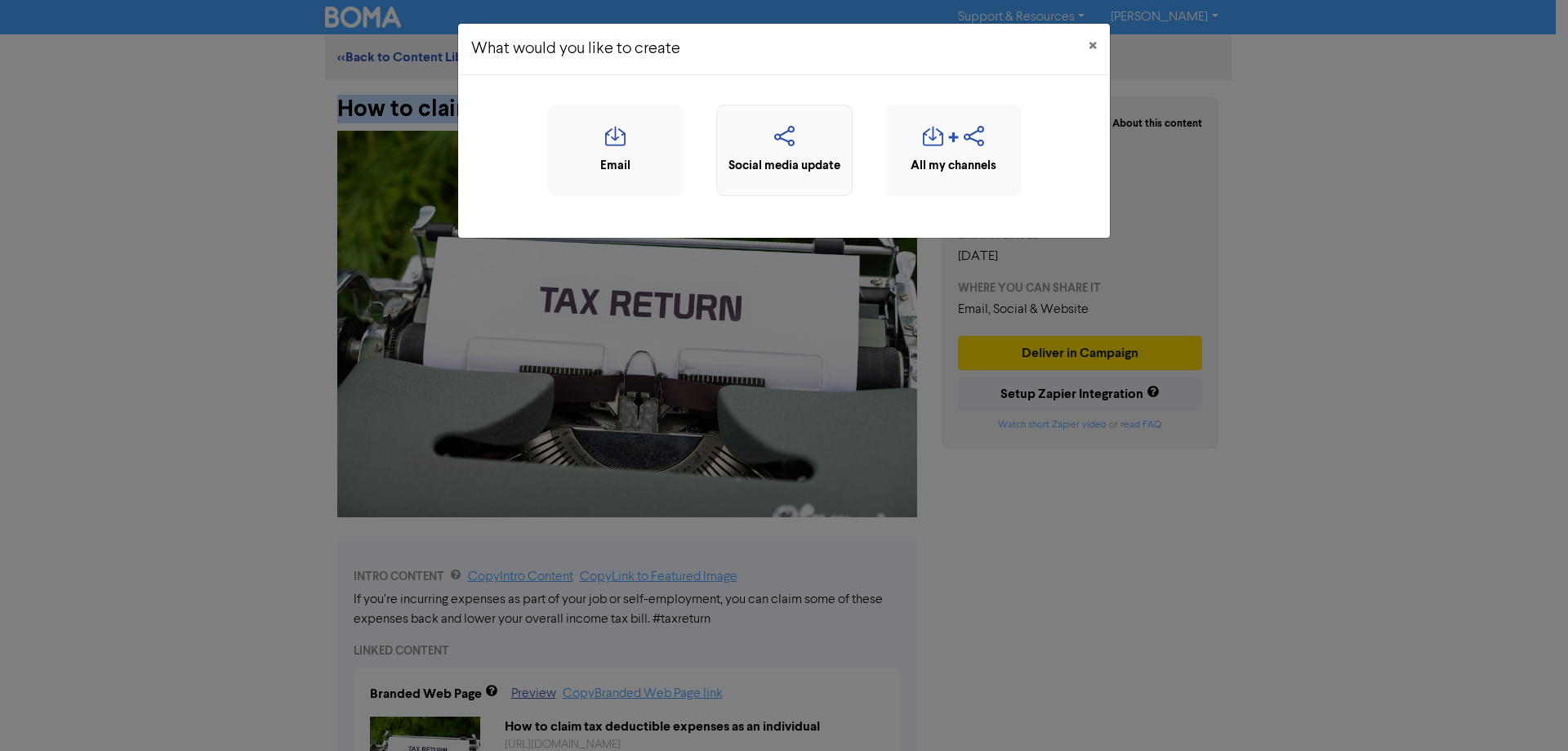 click on "Social media update" at bounding box center [784, 166] 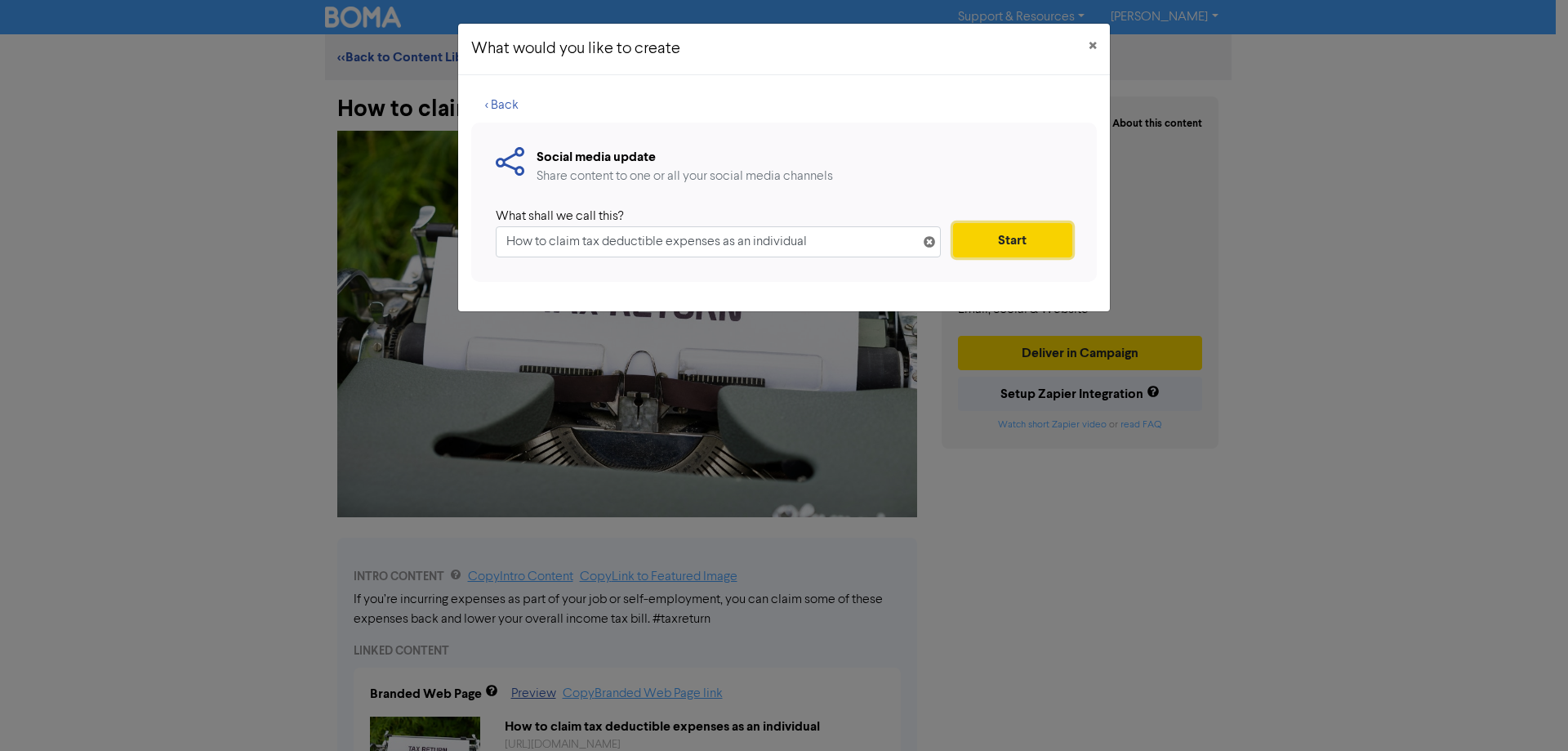 click on "Start" at bounding box center (1013, 240) 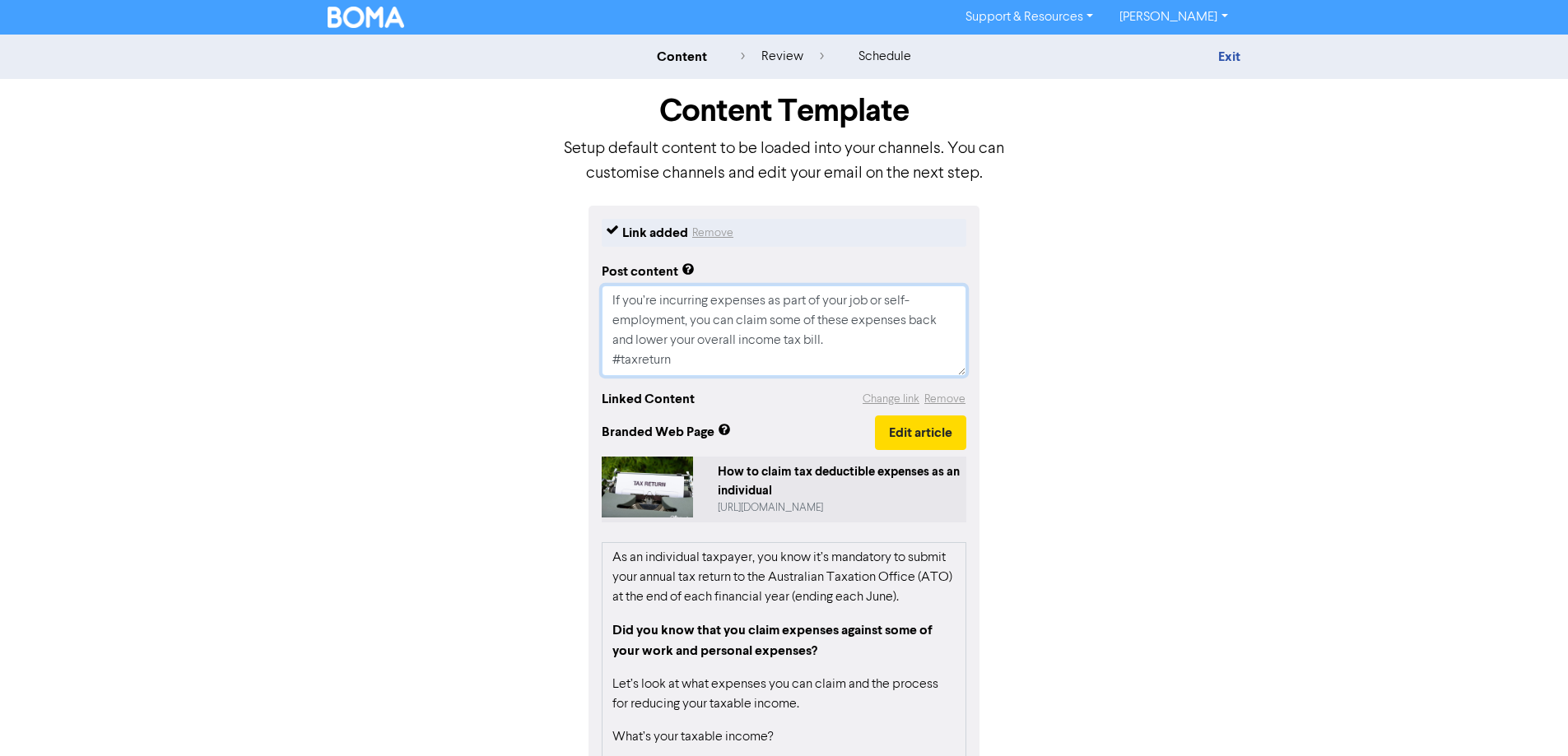 drag, startPoint x: 784, startPoint y: 364, endPoint x: 691, endPoint y: 373, distance: 93.43447 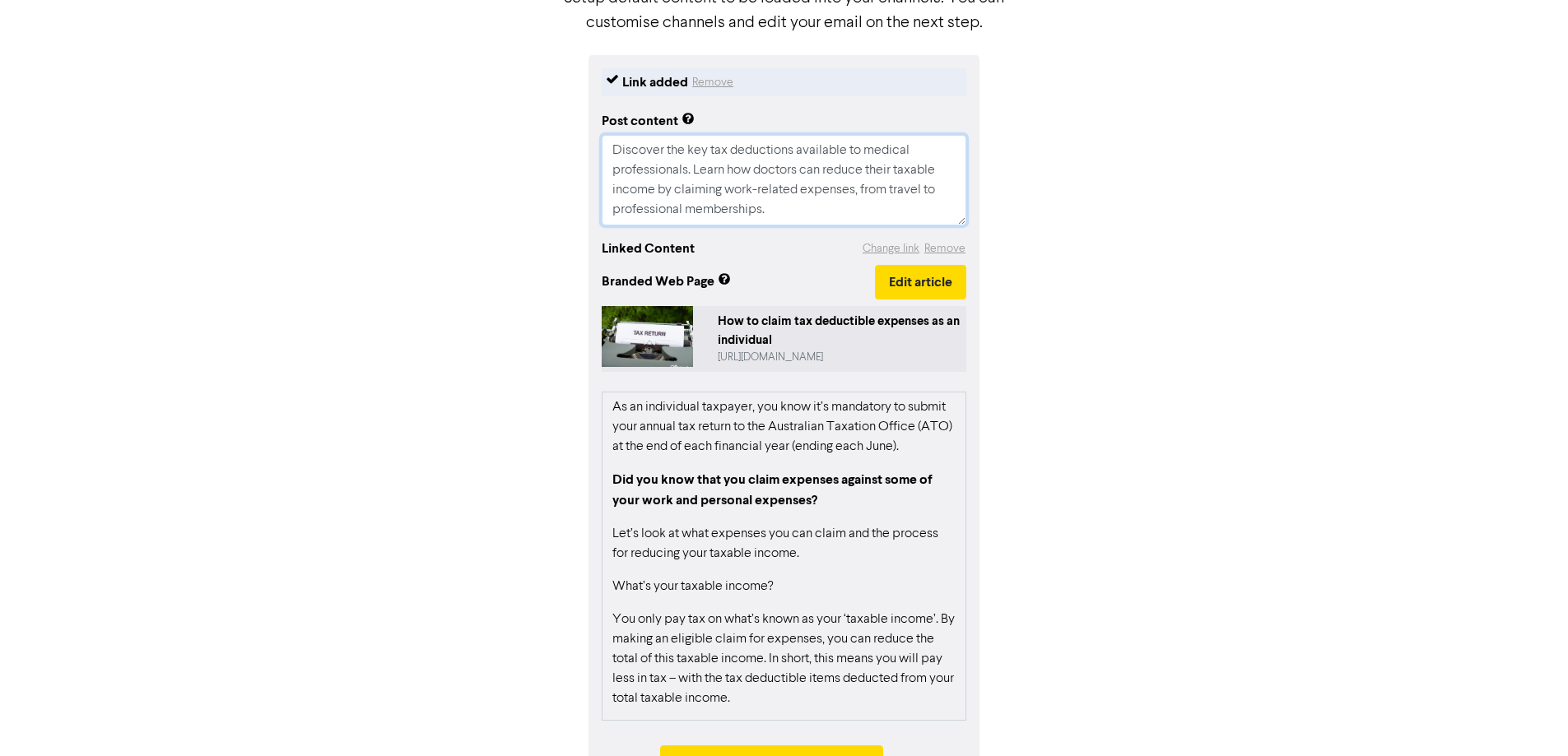 scroll, scrollTop: 165, scrollLeft: 0, axis: vertical 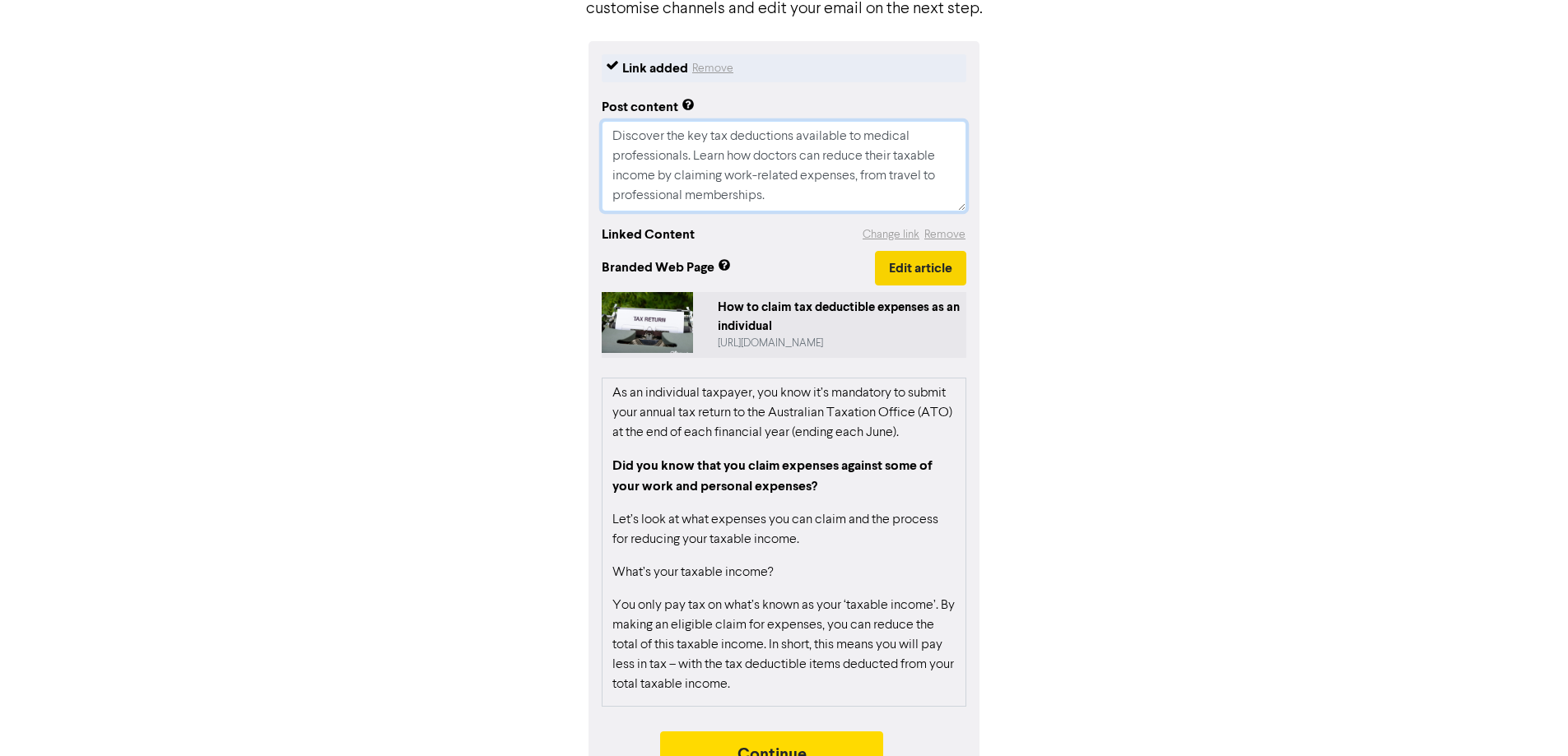 type on "Discover the key tax deductions available to medical professionals. Learn how doctors can reduce their taxable income by claiming work-related expenses, from travel to professional memberships." 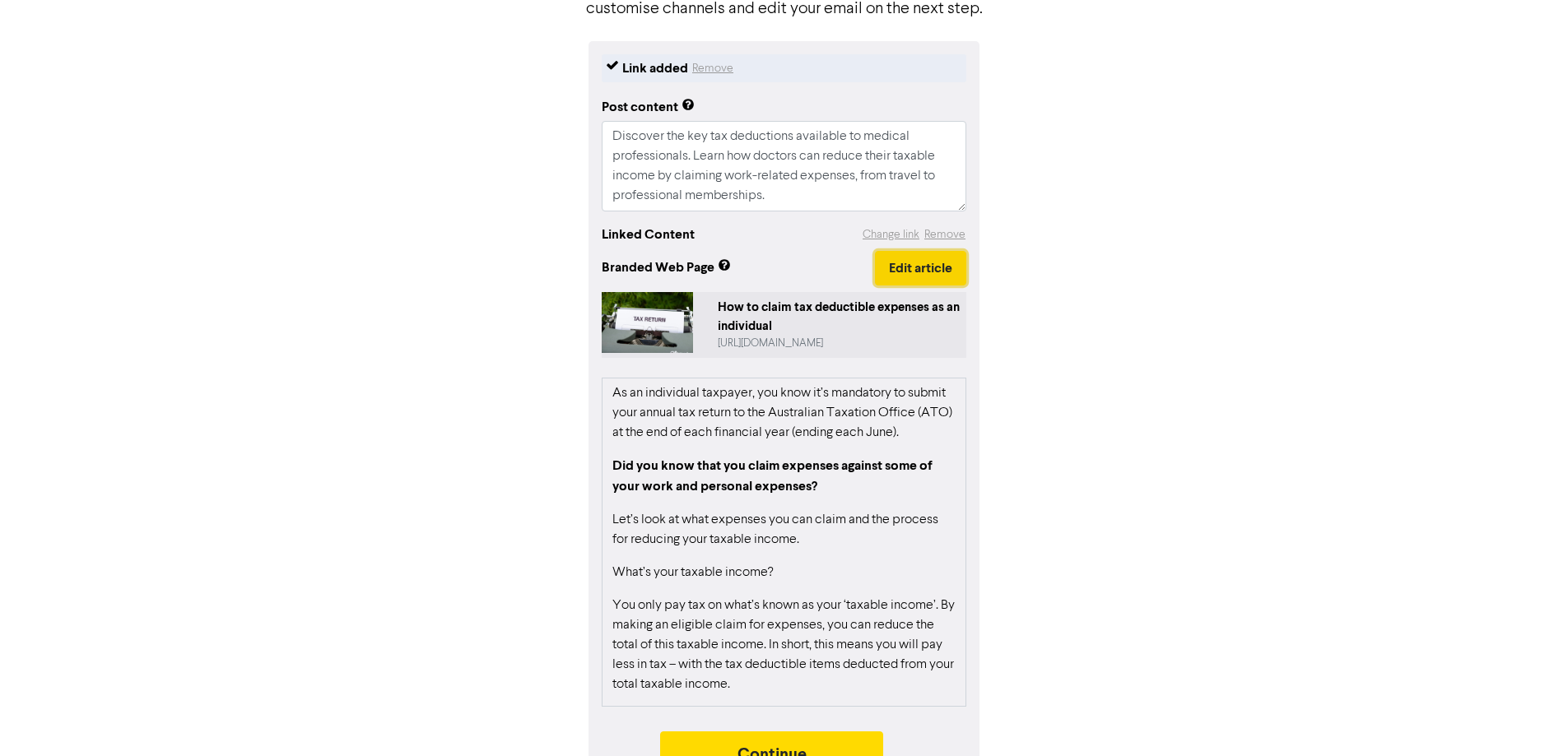 click on "Edit article" at bounding box center [920, 268] 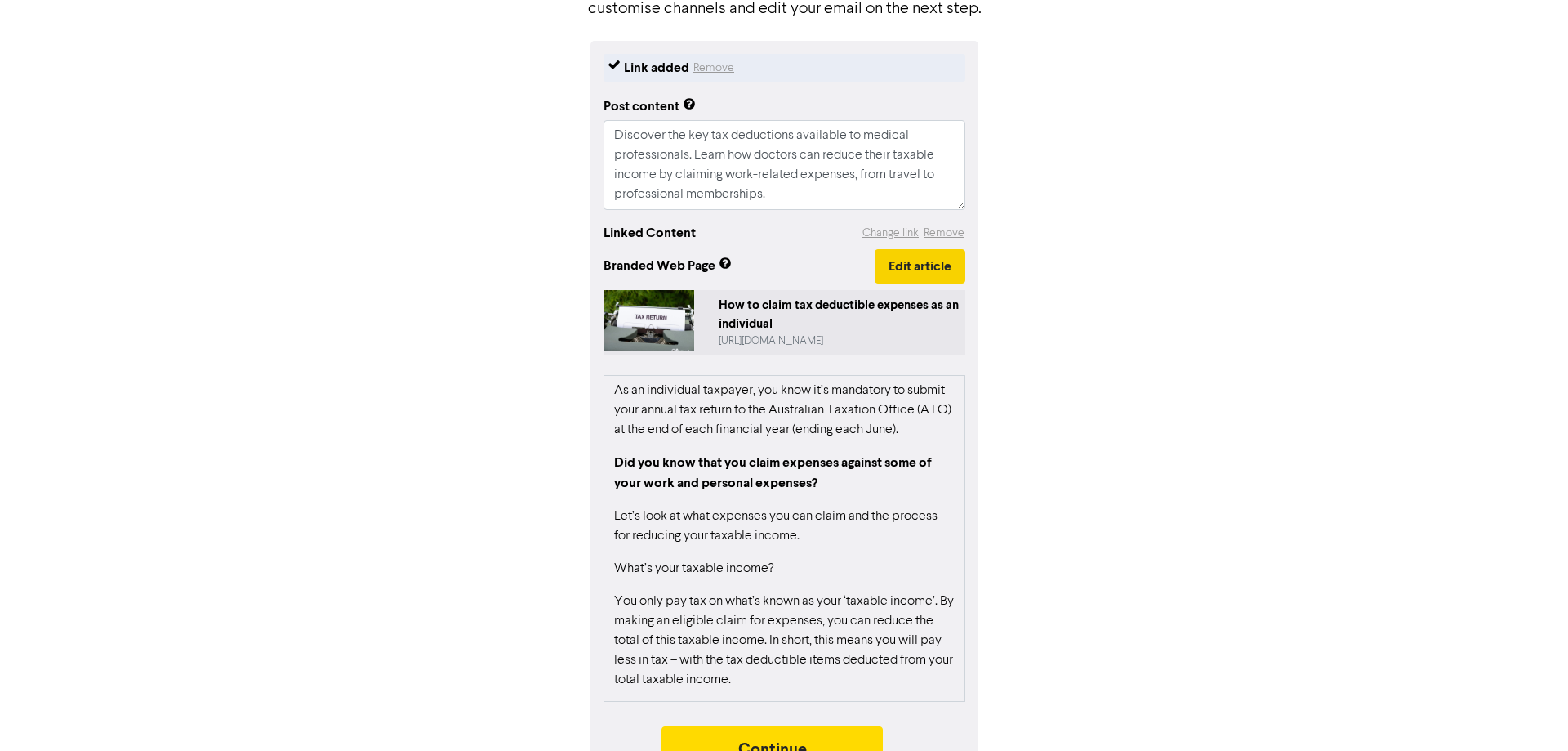 scroll, scrollTop: 0, scrollLeft: 0, axis: both 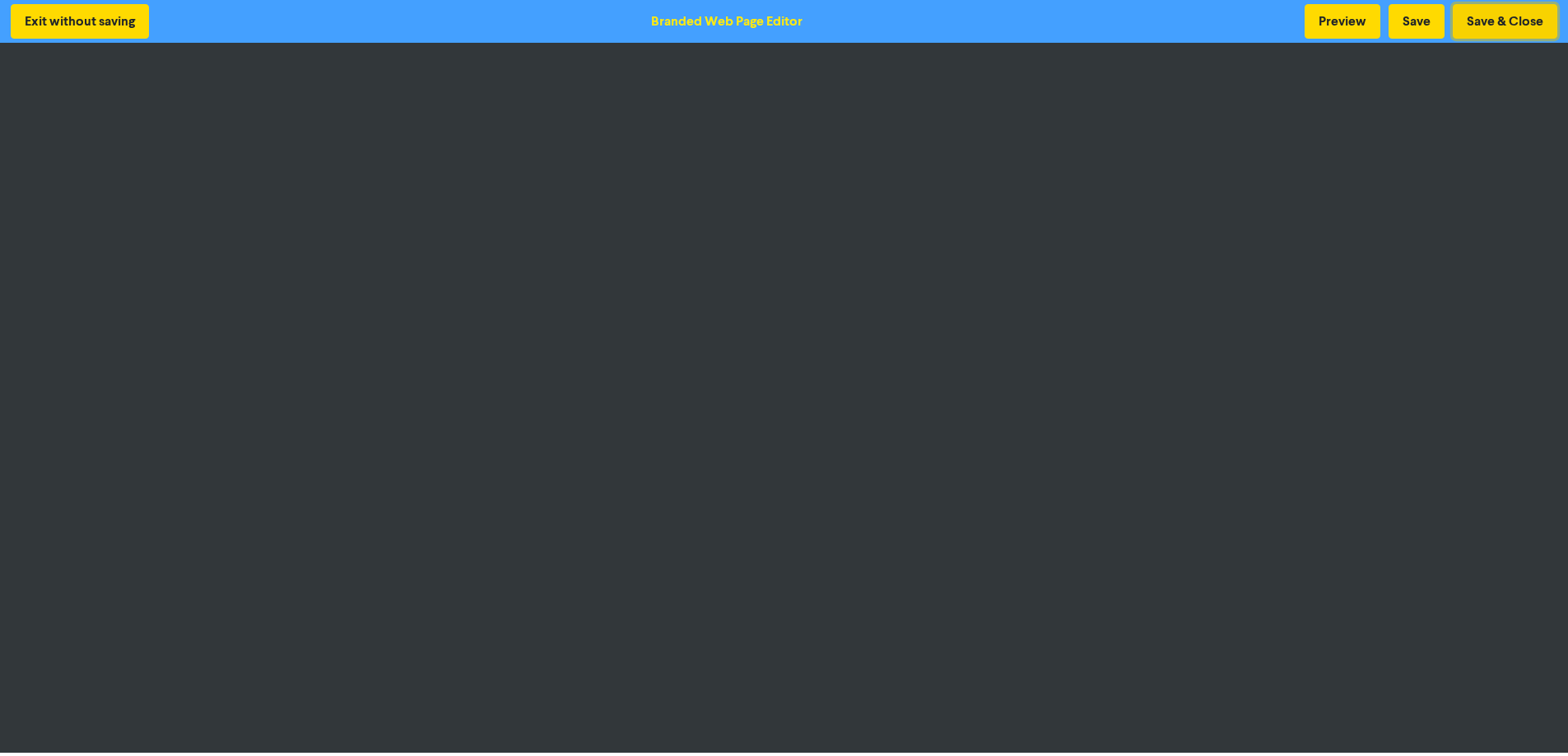 click on "Save & Close" at bounding box center [1505, 21] 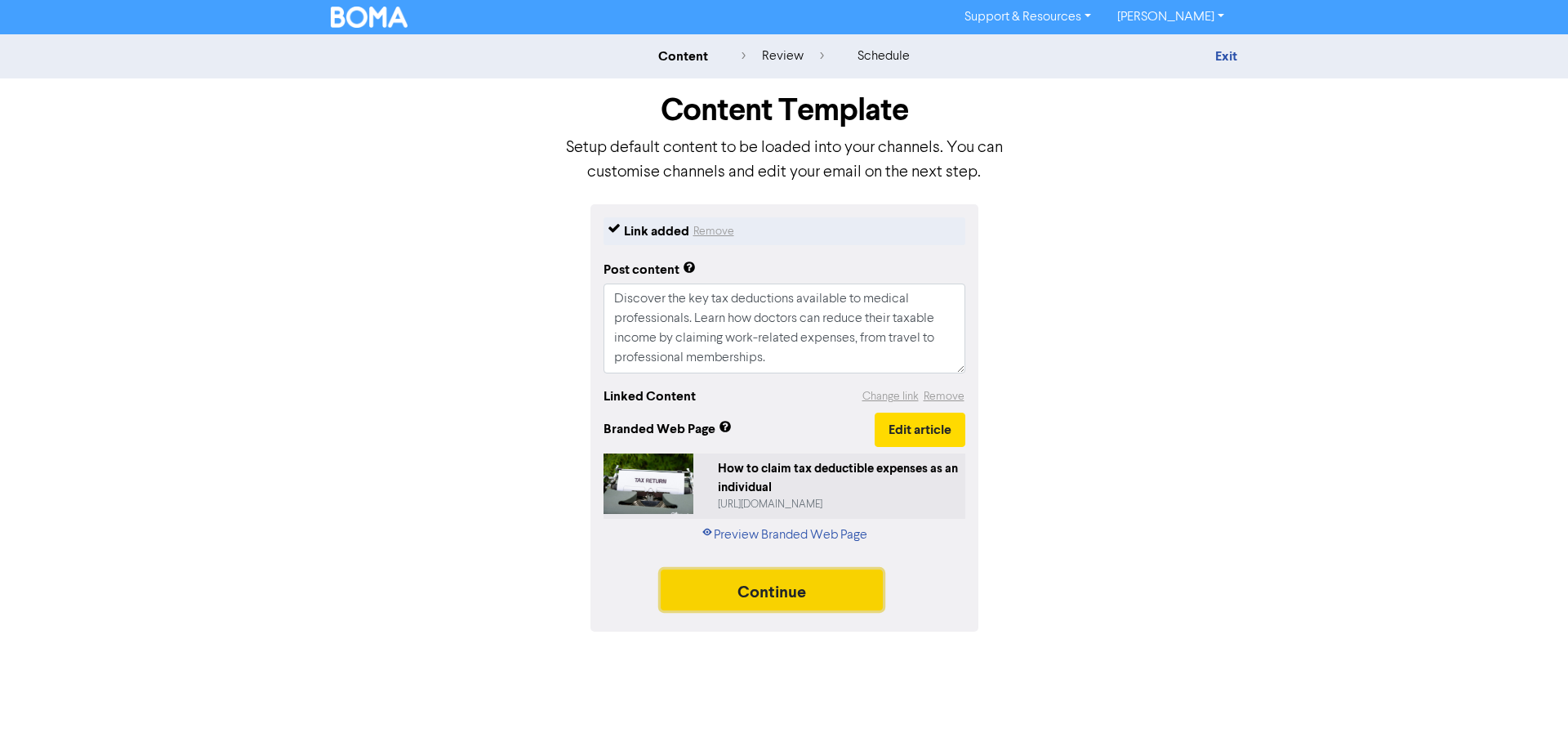 click on "Continue" at bounding box center (772, 590) 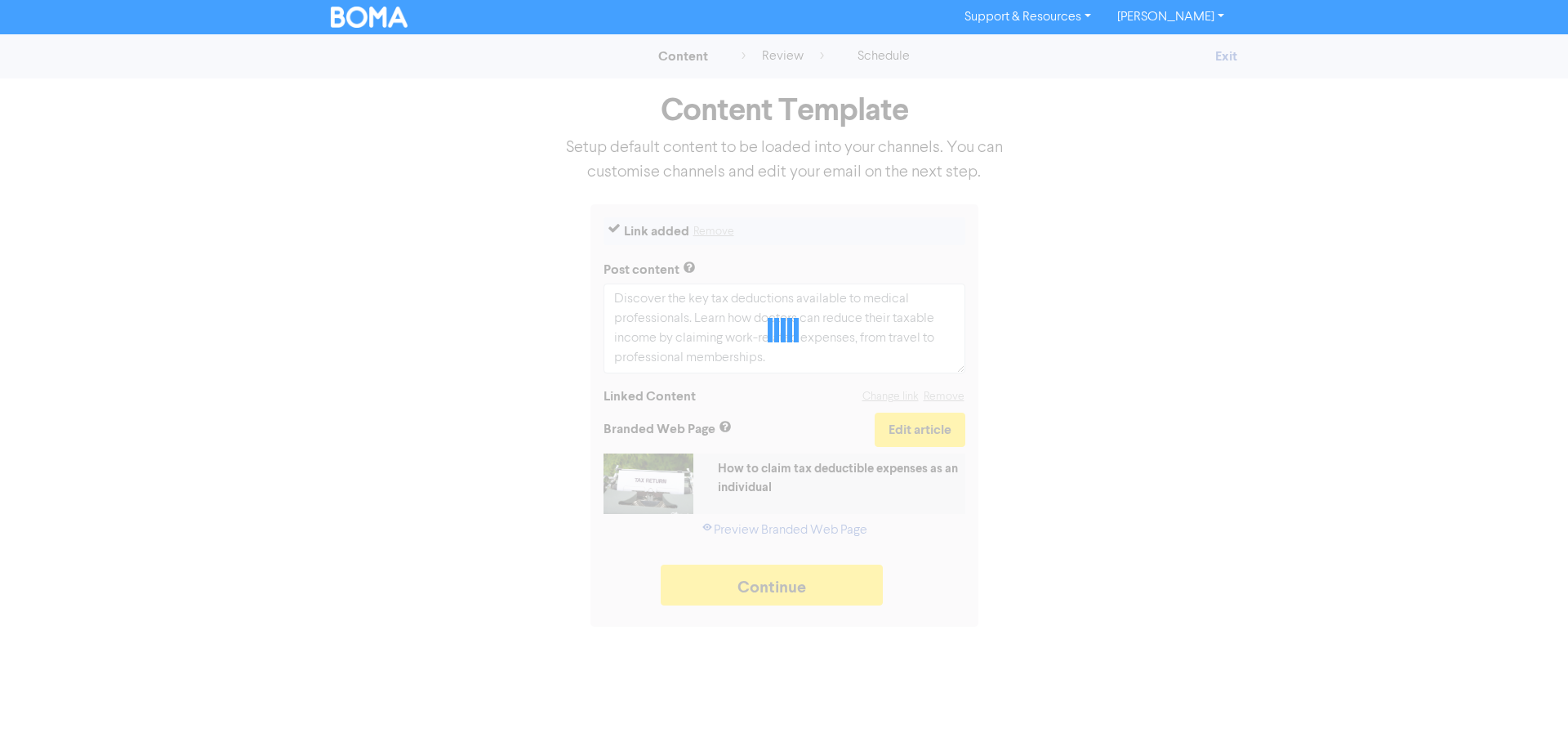 type on "x" 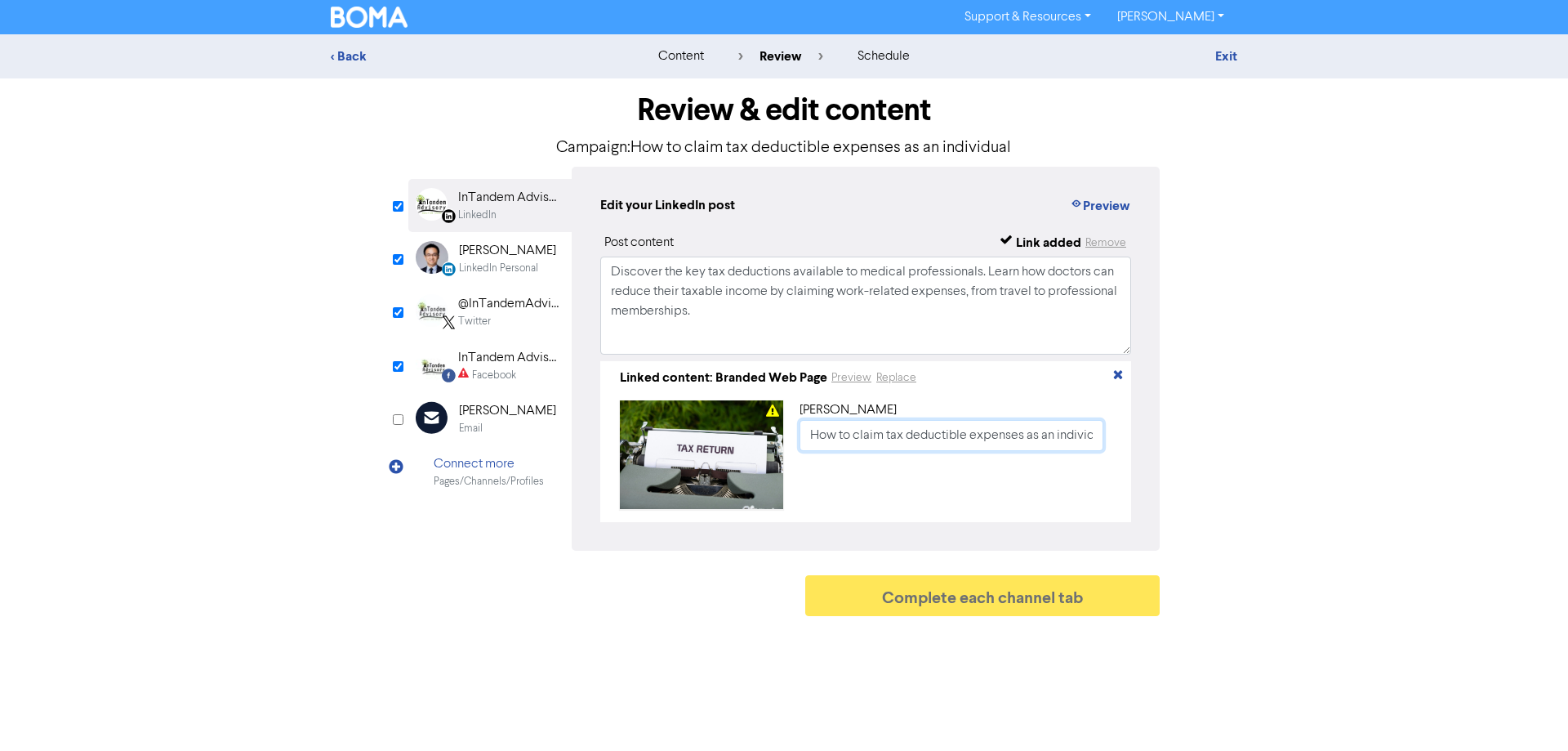 click on "How to claim tax deductible expenses as an individual" at bounding box center (951, 436) 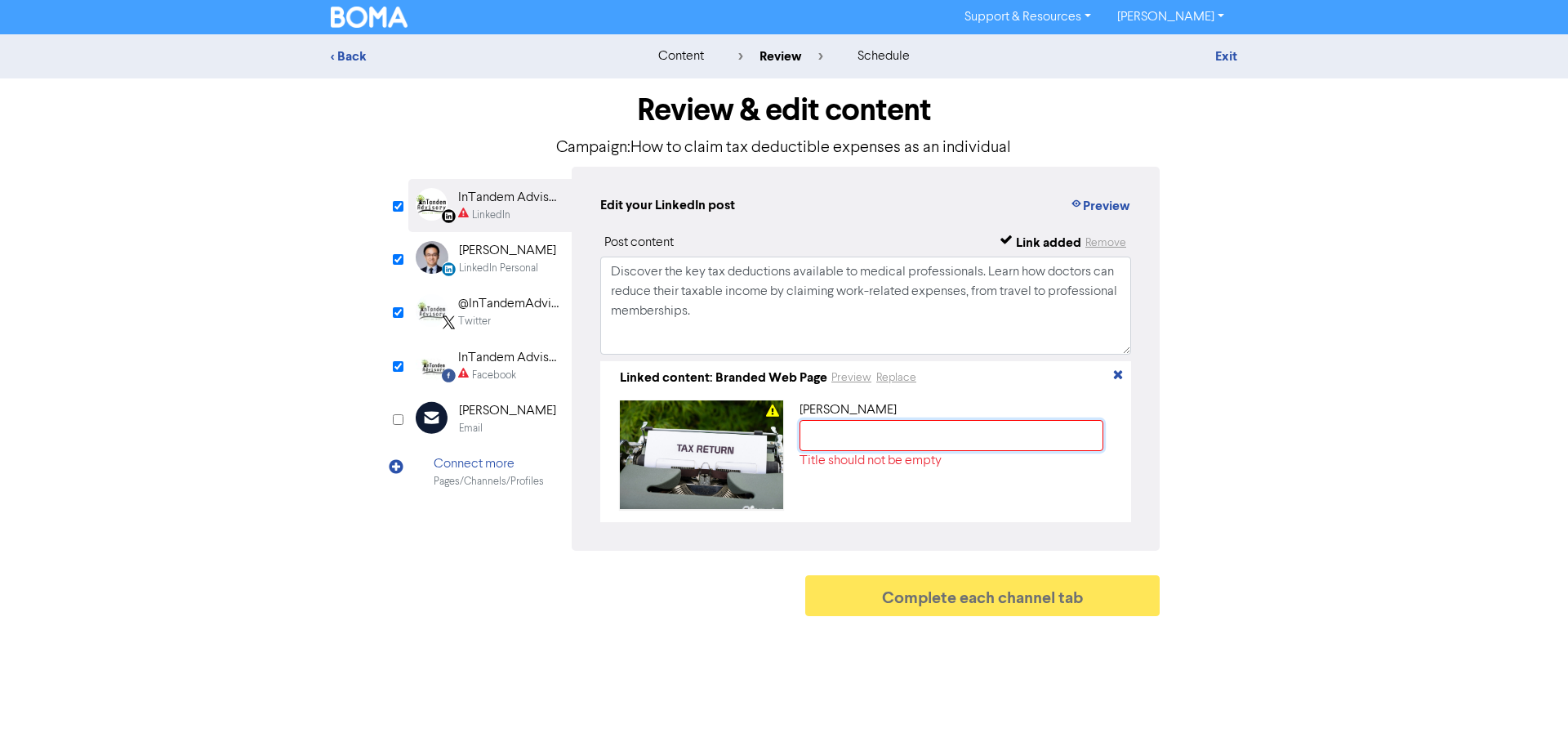 paste on "How Medical Professionals Can Claim Tax-Deductible Expenses" 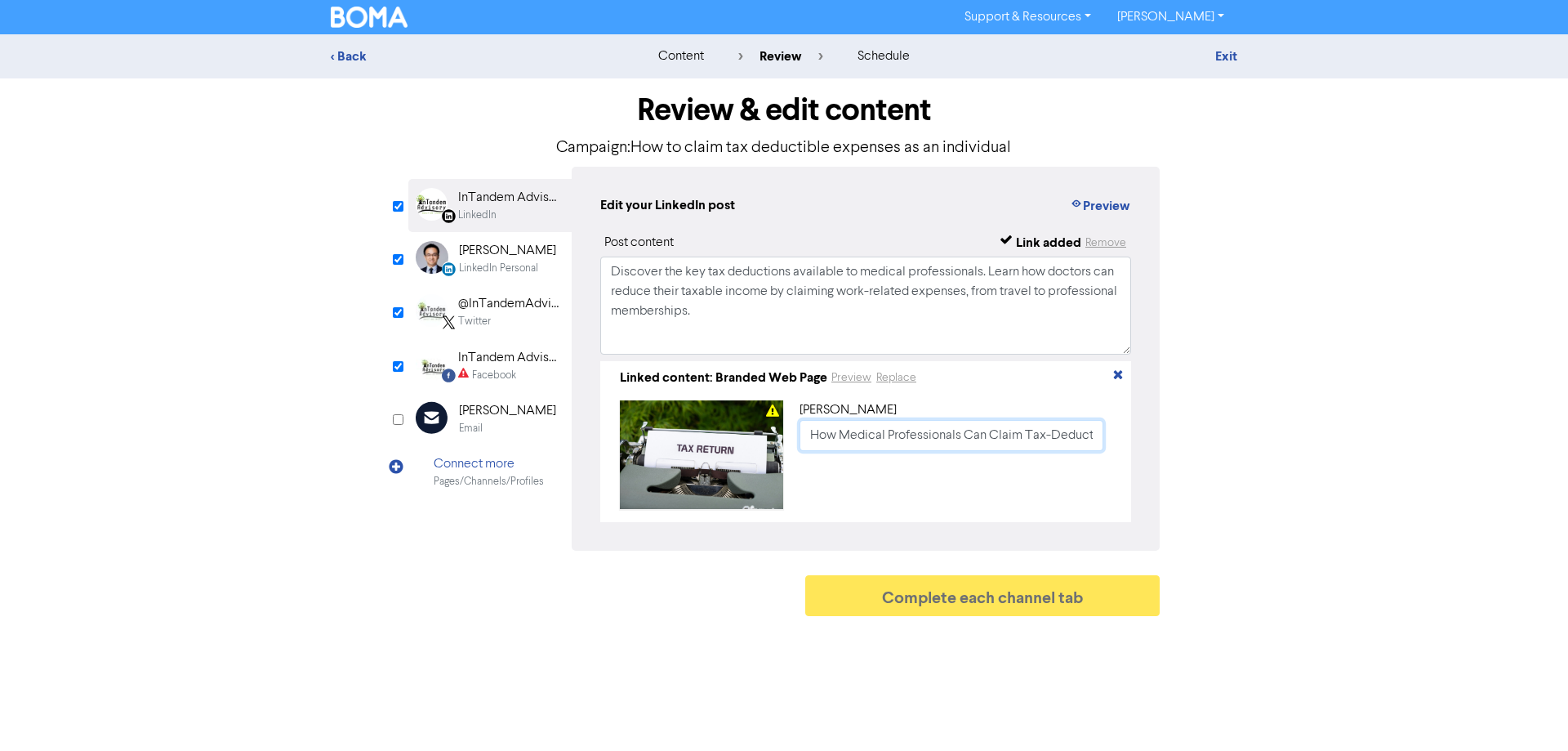 scroll, scrollTop: 0, scrollLeft: 77, axis: horizontal 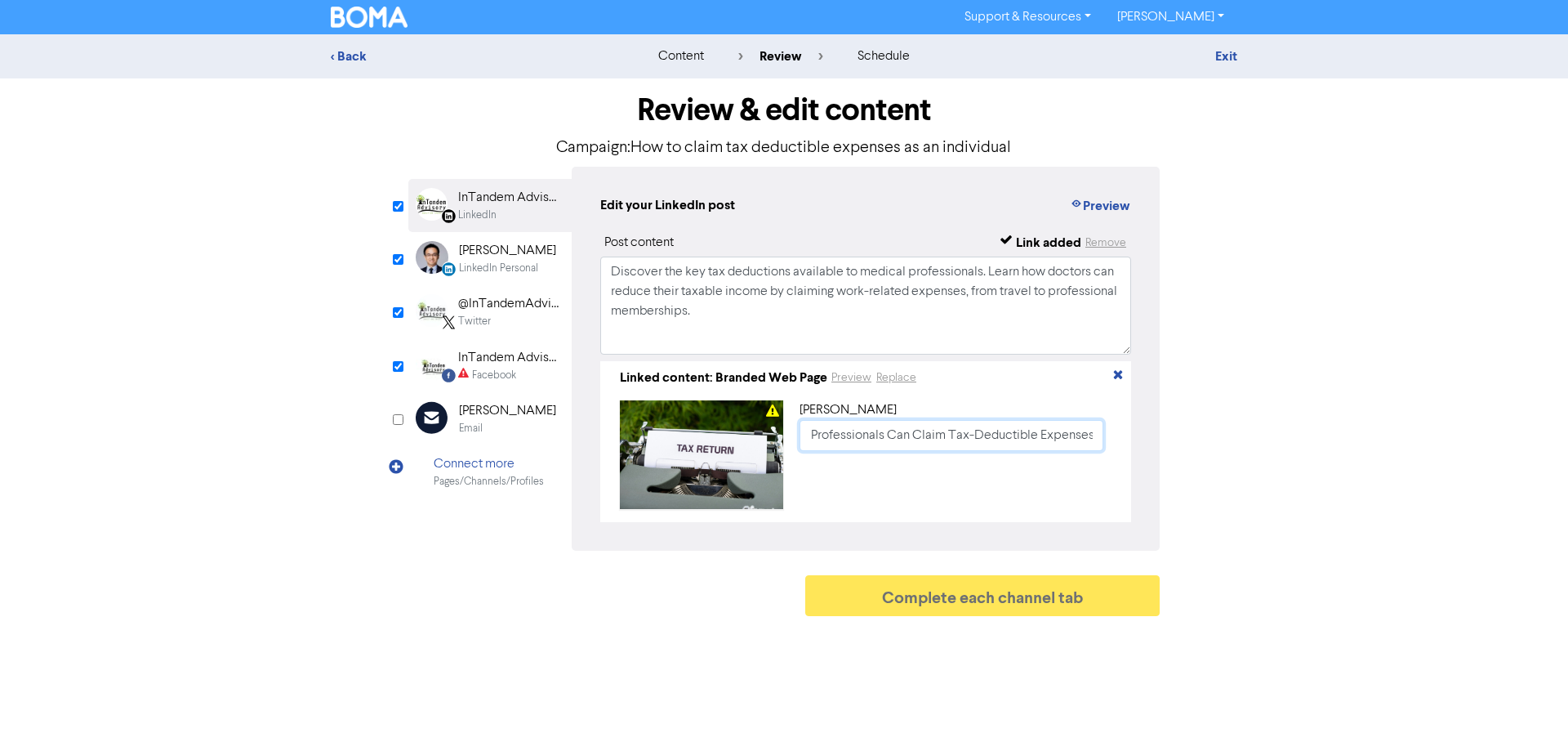 type on "How Medical Professionals Can Claim Tax-Deductible Expenses" 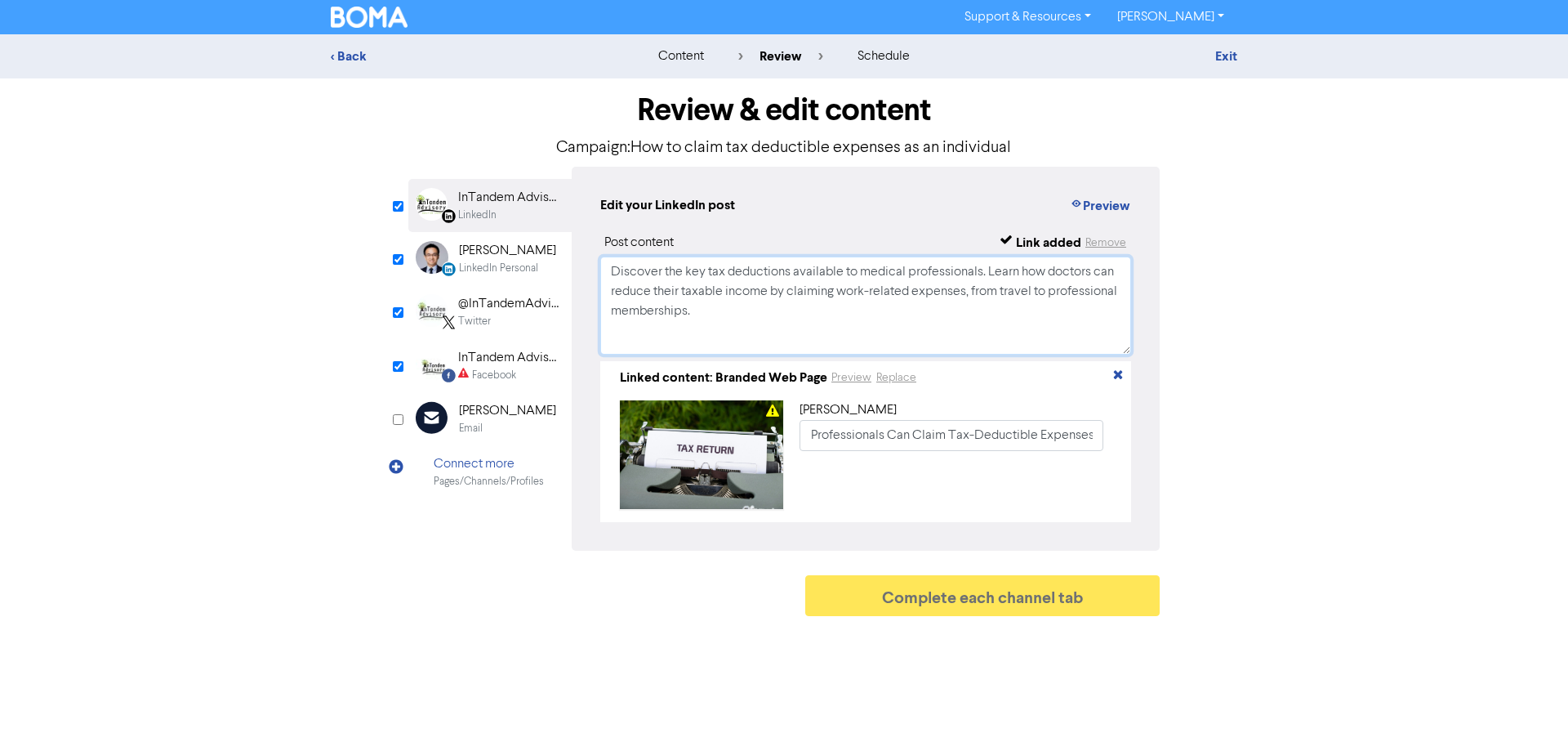 scroll, scrollTop: 0, scrollLeft: 0, axis: both 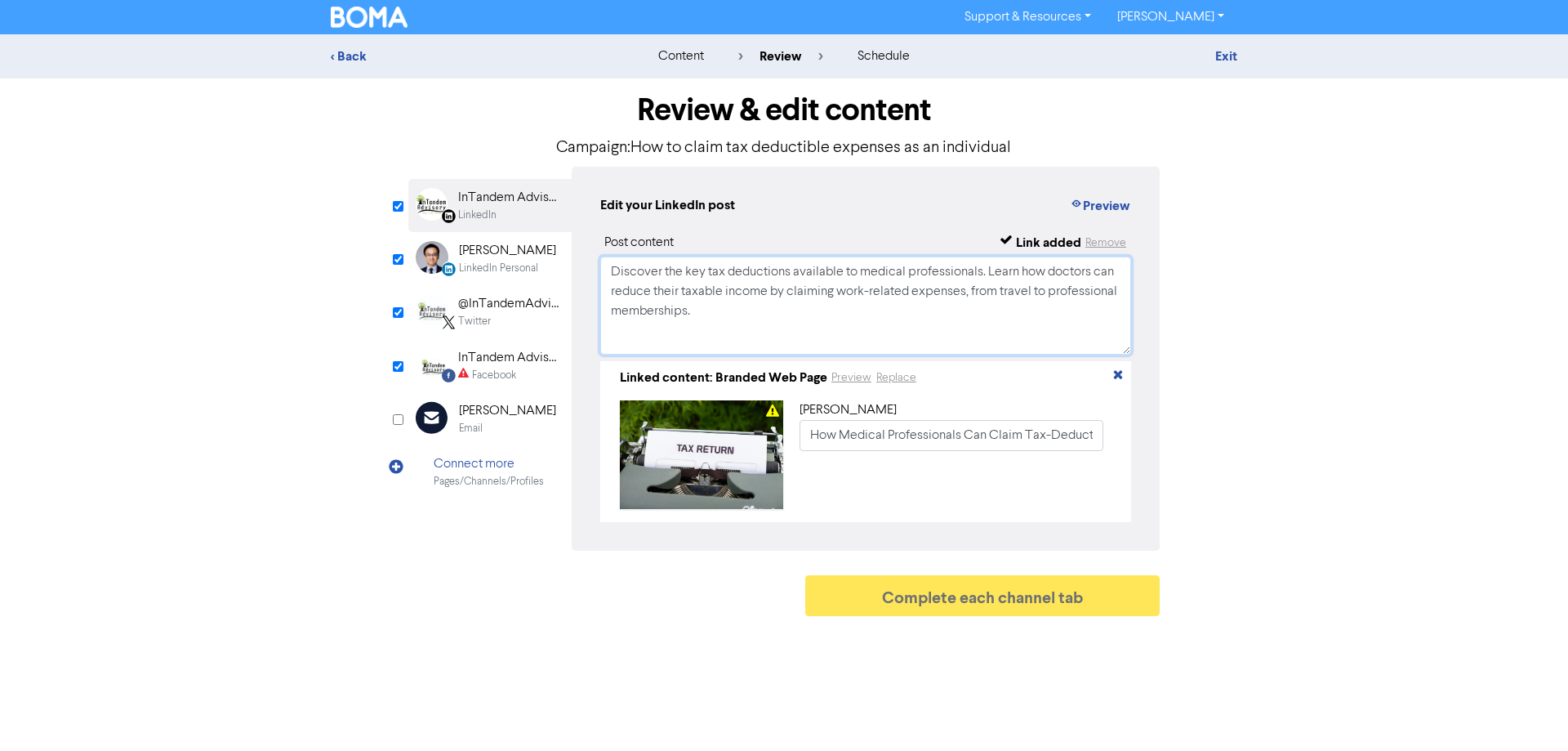 drag, startPoint x: 717, startPoint y: 312, endPoint x: 515, endPoint y: 197, distance: 232.44139 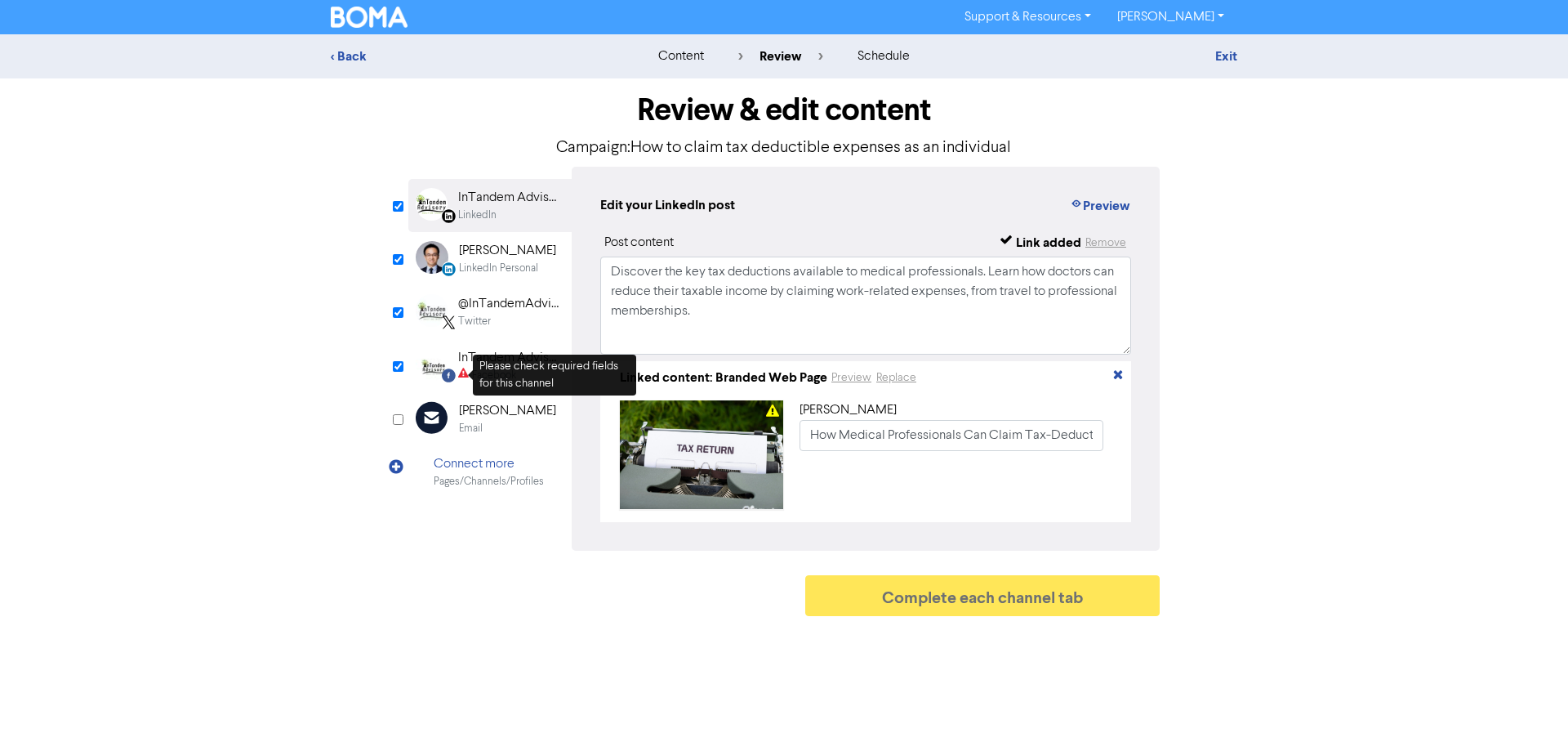 click on "Please check required fields for this channel" at bounding box center (555, 375) 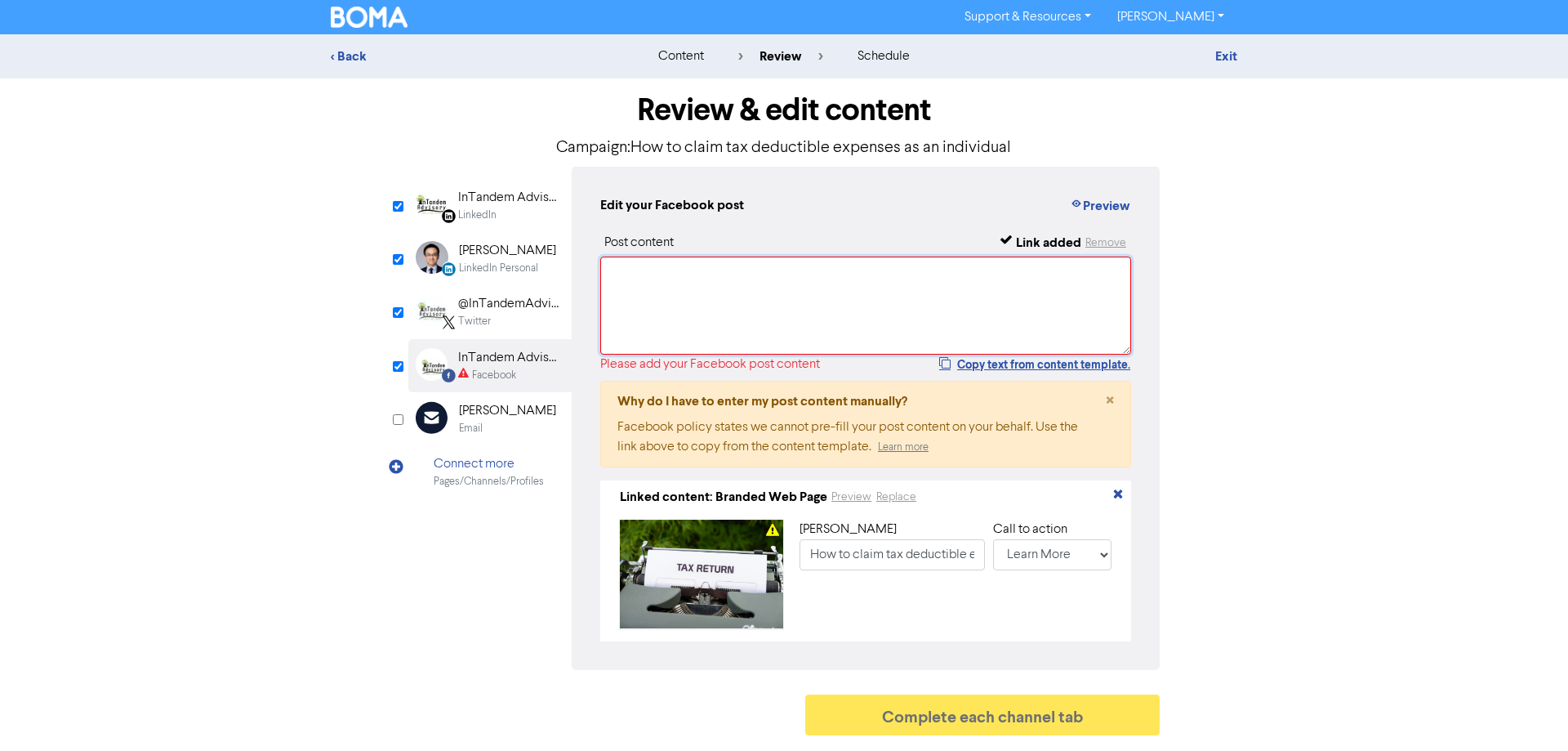 click at bounding box center [866, 306] 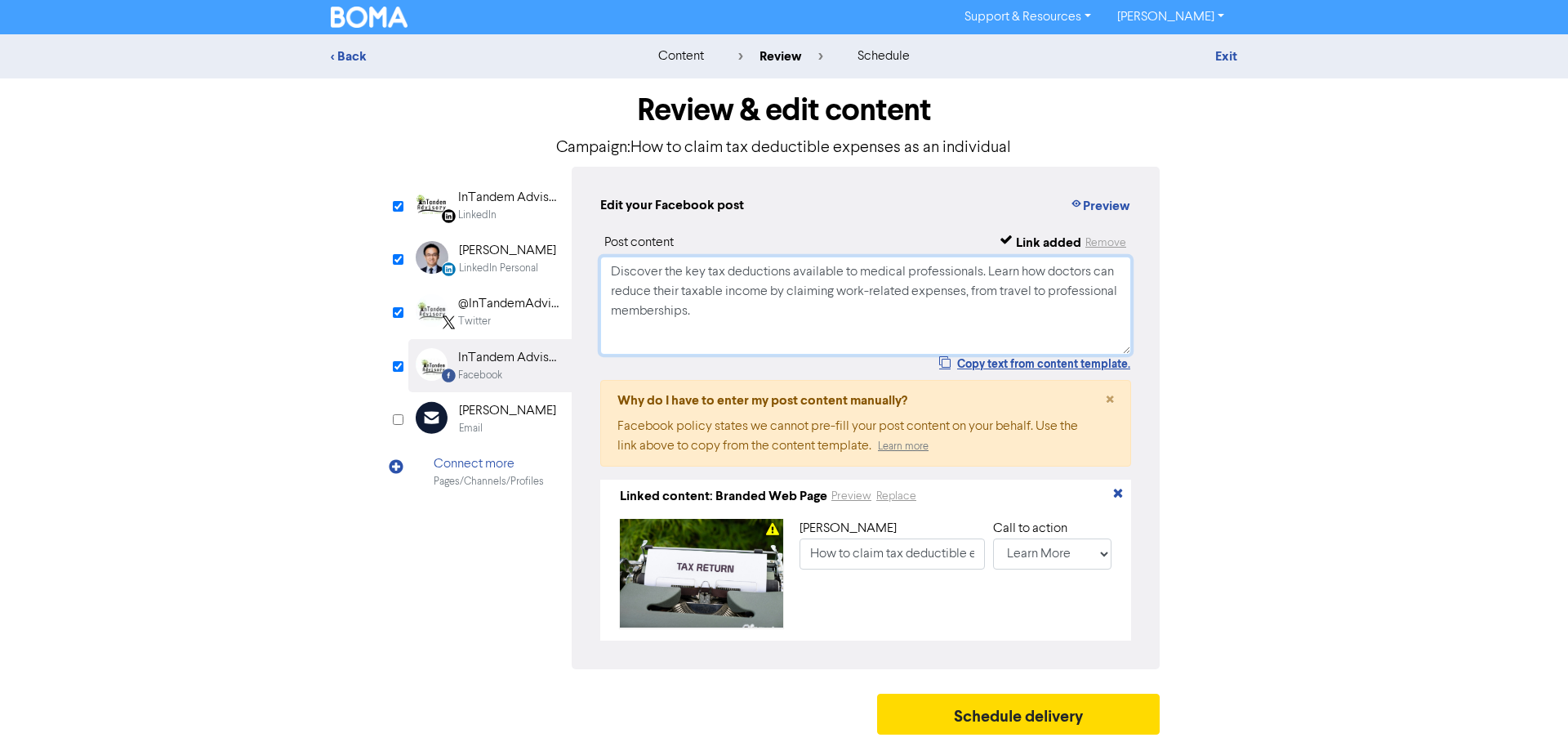 type on "Discover the key tax deductions available to medical professionals. Learn how doctors can reduce their taxable income by claiming work-related expenses, from travel to professional memberships." 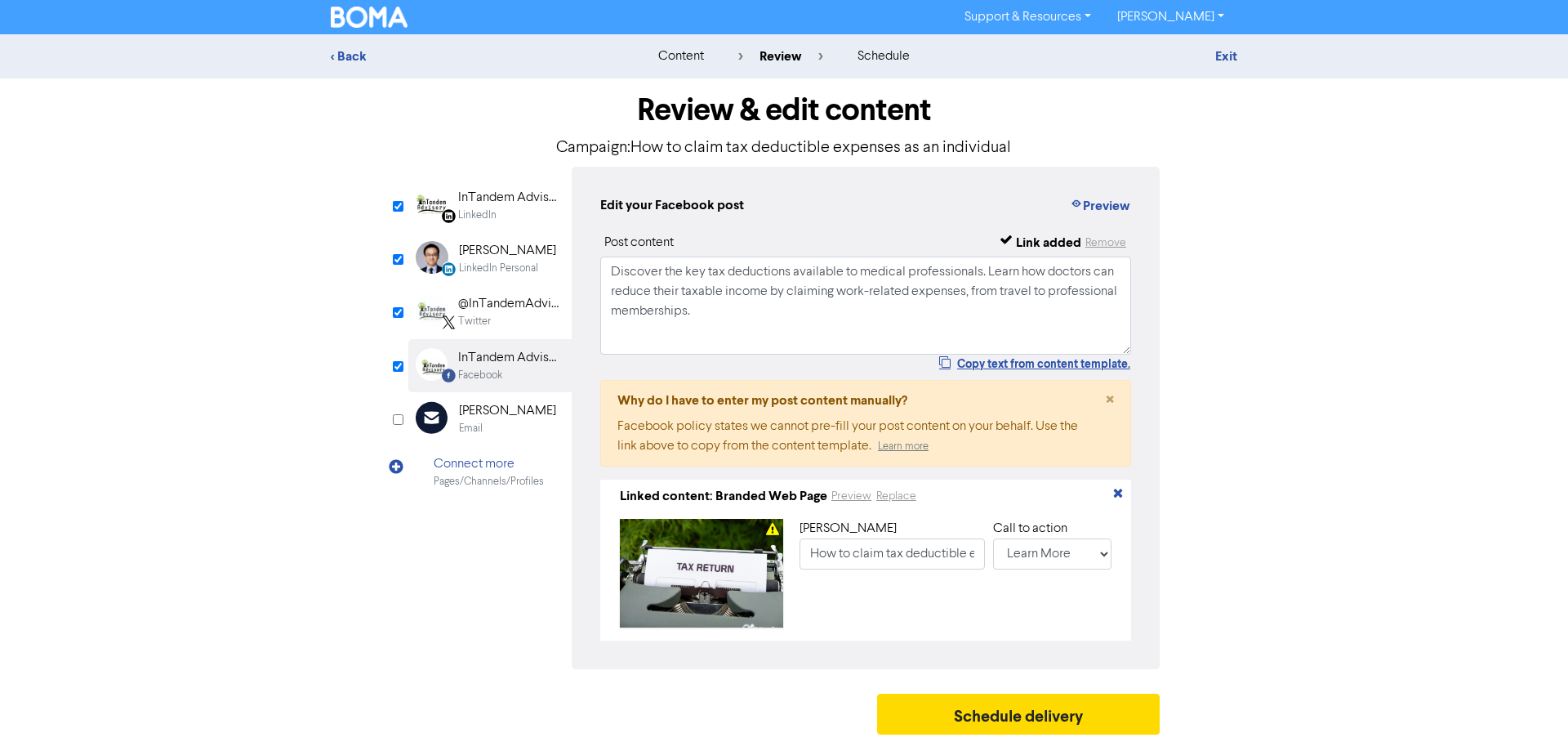 click on "< Back content review schedule Exit Review & edit content Campaign:  How to claim tax deductible expenses as an individual
LinkedIn Page
Created with Sketch.
InTandem Advisory LinkedIn
LinkedIn Personal
Created with Sketch.
[PERSON_NAME] LinkedIn Personal
@InTandemAdviso1 Twitter
Facebook
Created with Sketch.
InTandem Advisory Facebook
Email
Created with Sketch.
[PERSON_NAME] Email Connect more Pages/Channels/Profiles Edit your LinkedIn post Preview Post content Link added Remove Linked content: Branded Web Page Preview Replace Preview" at bounding box center [784, 388] 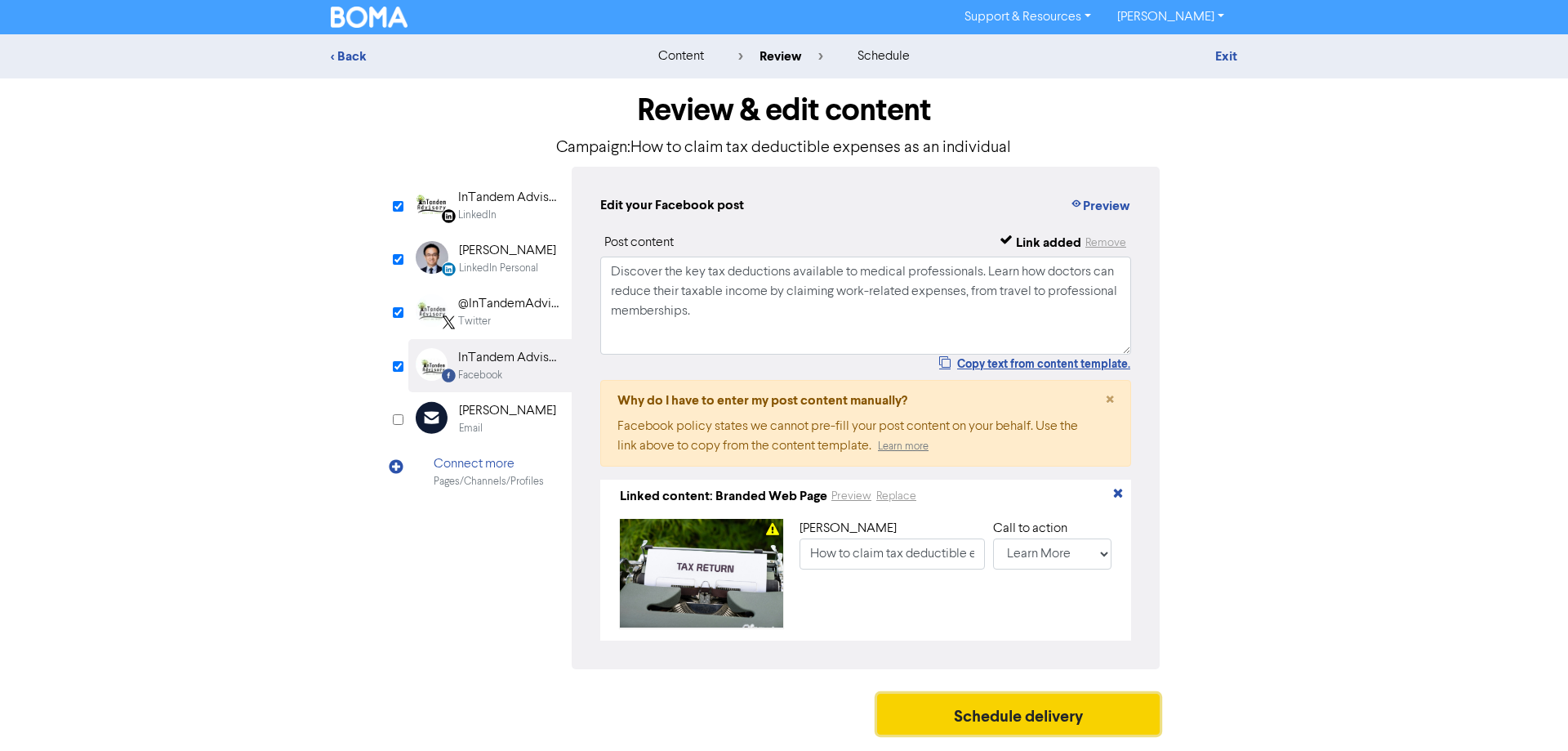 click on "Schedule delivery" at bounding box center (1018, 714) 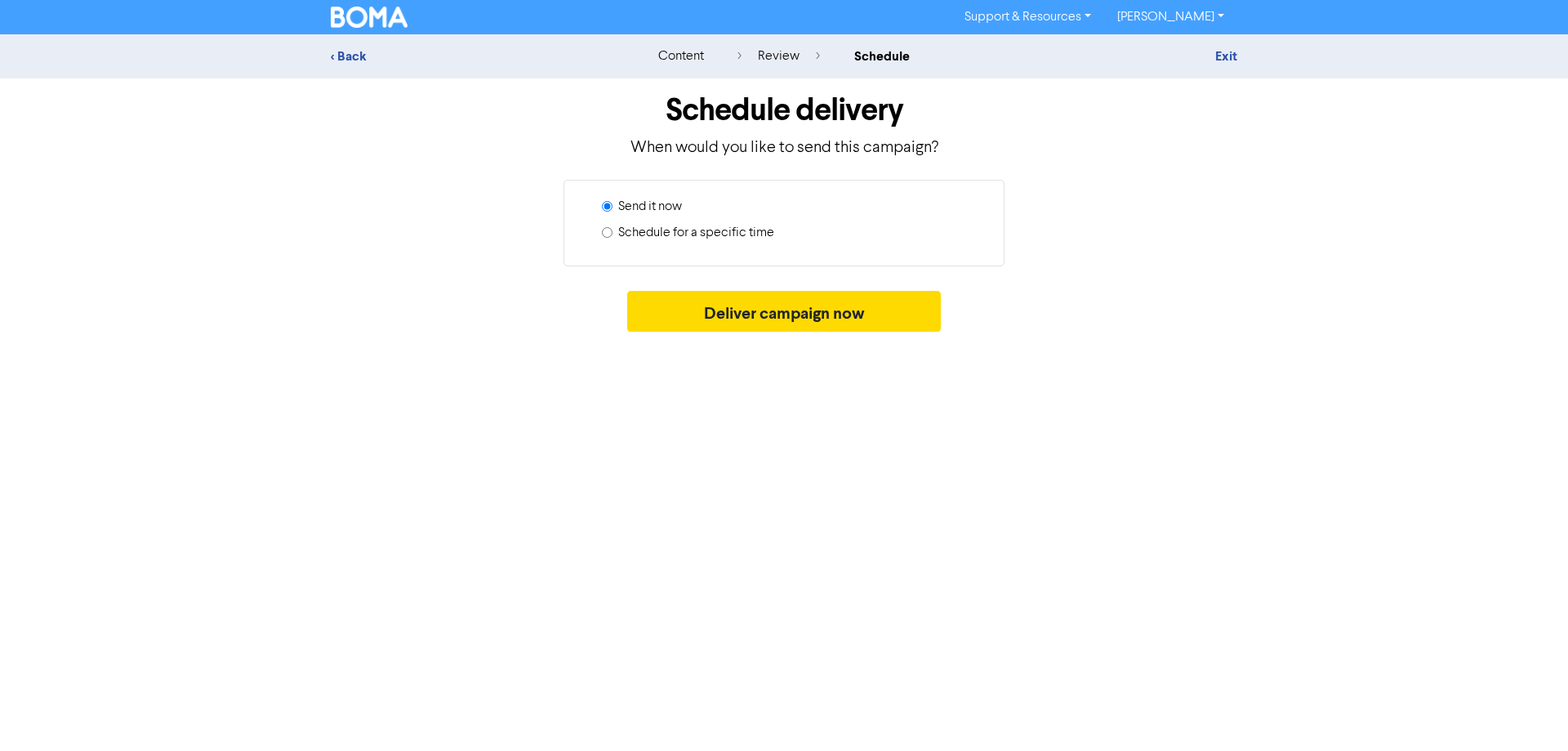 click on "Schedule for a specific time" at bounding box center (696, 233) 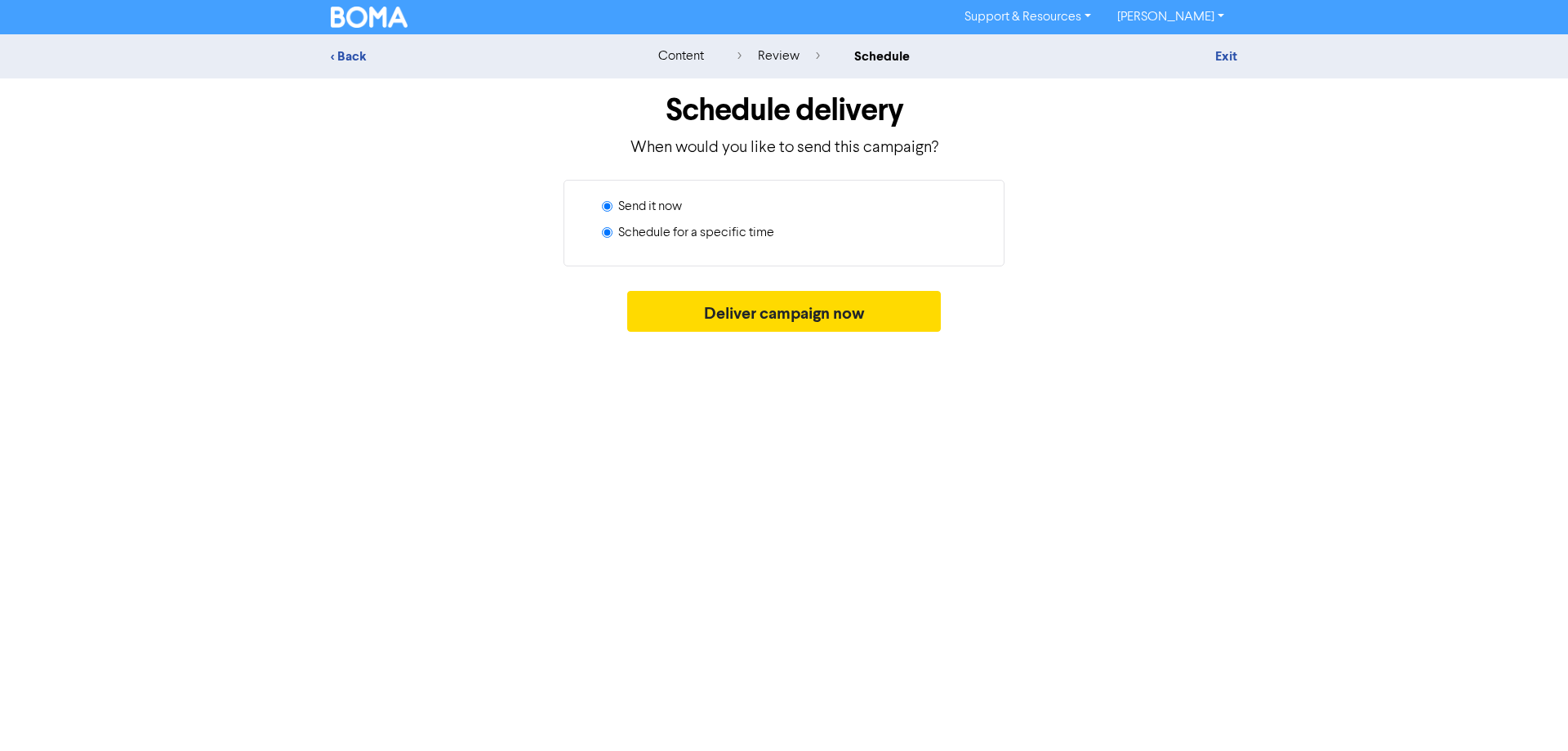 radio on "true" 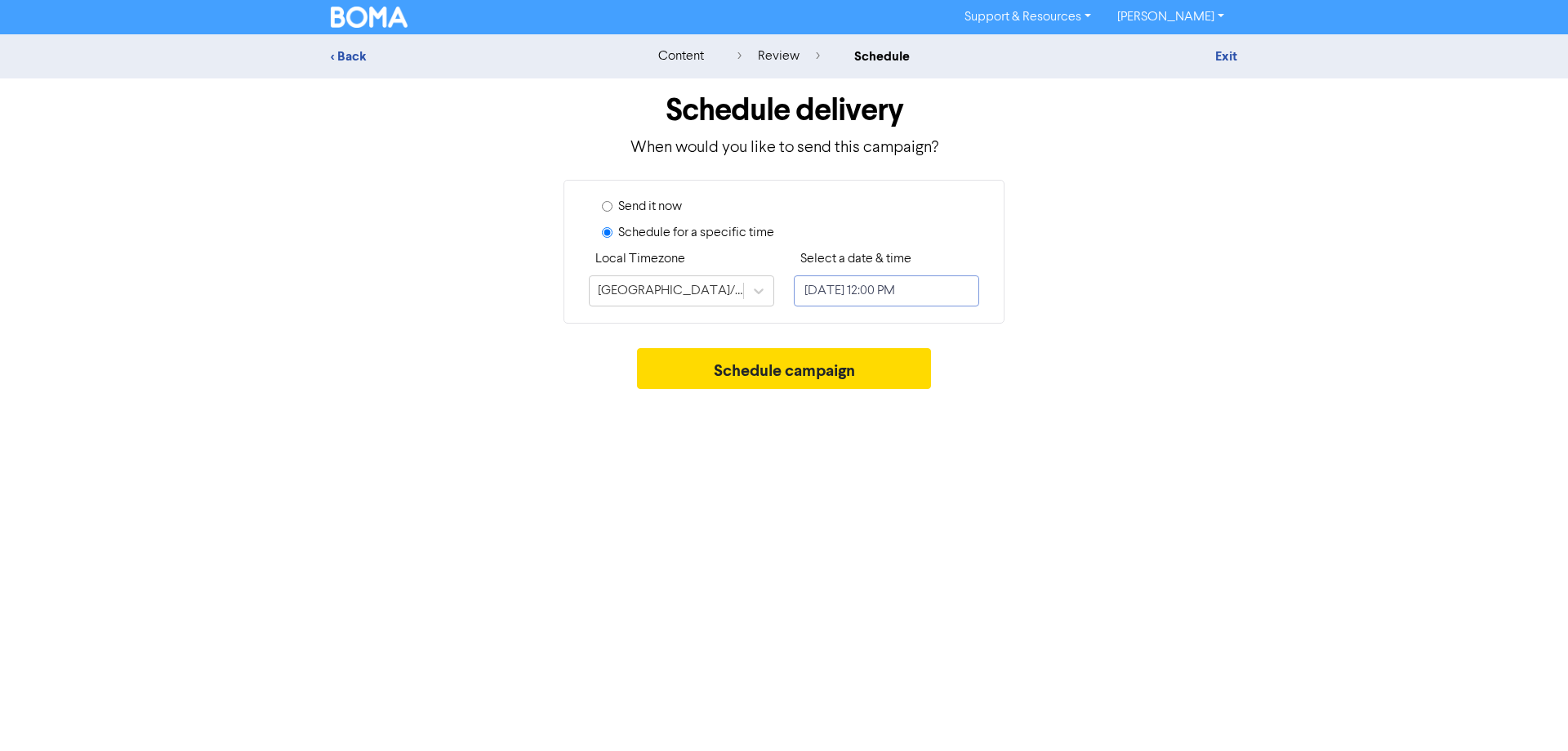 click on "[DATE] 12:00 PM" at bounding box center (886, 291) 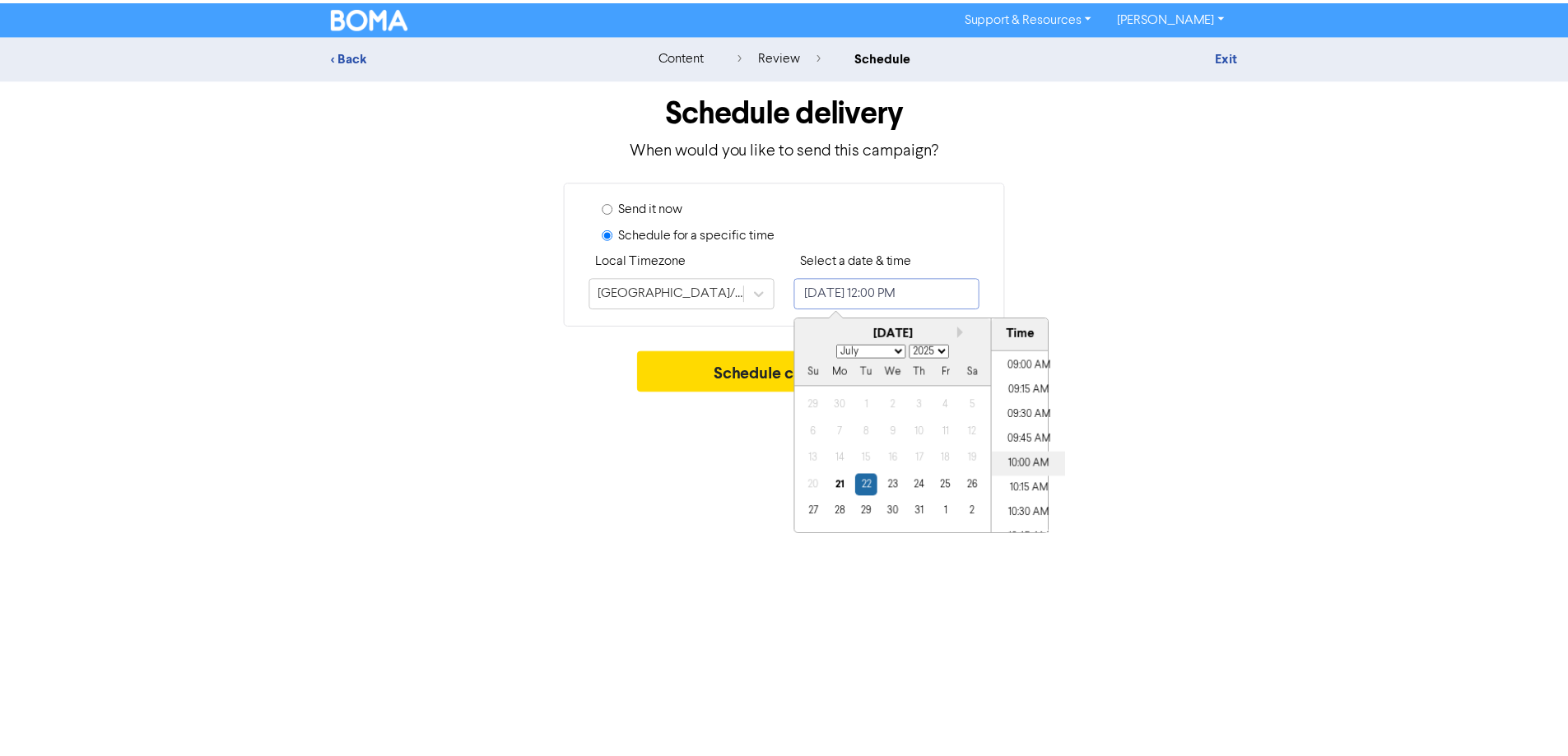scroll, scrollTop: 859, scrollLeft: 0, axis: vertical 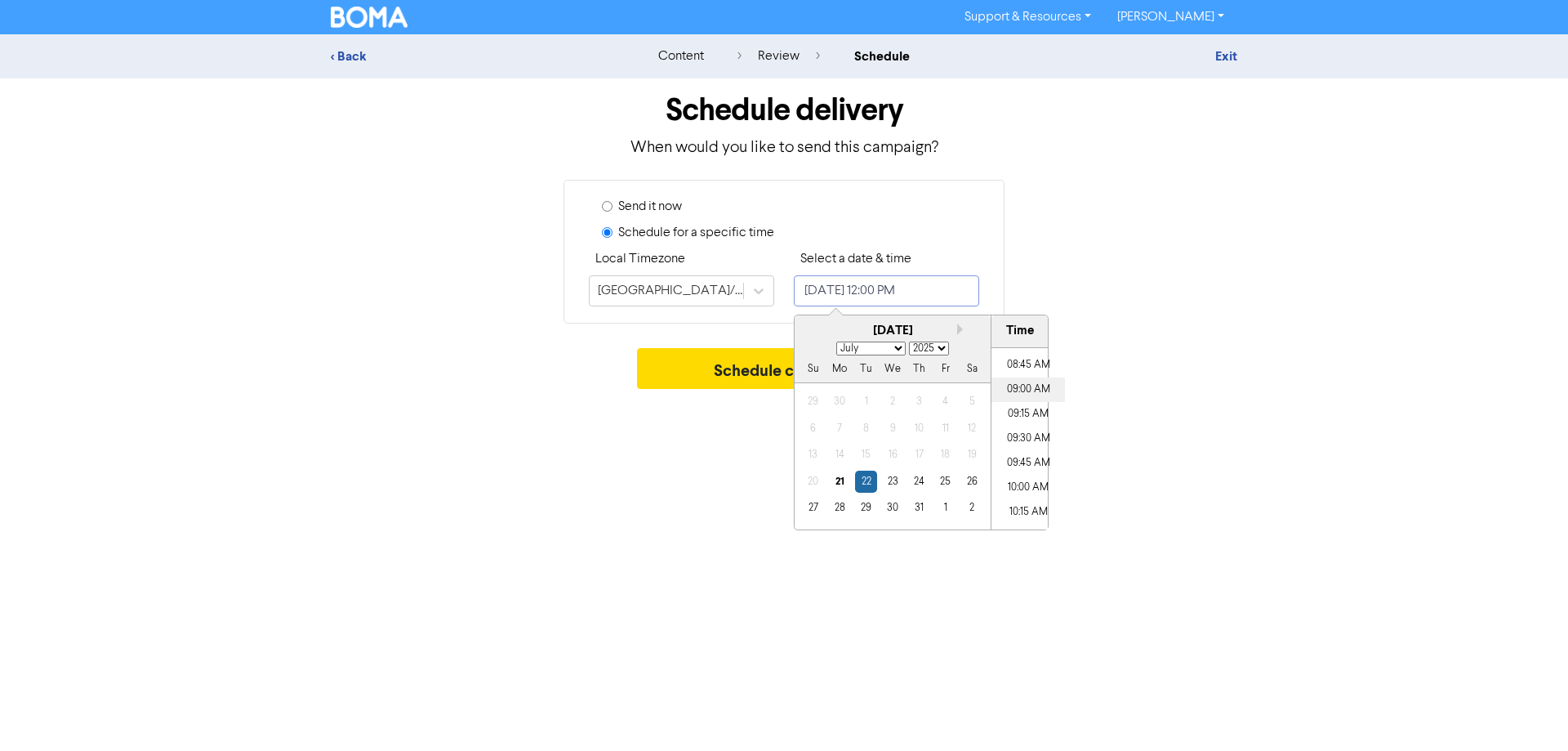 click on "09:00 AM" at bounding box center (1028, 390) 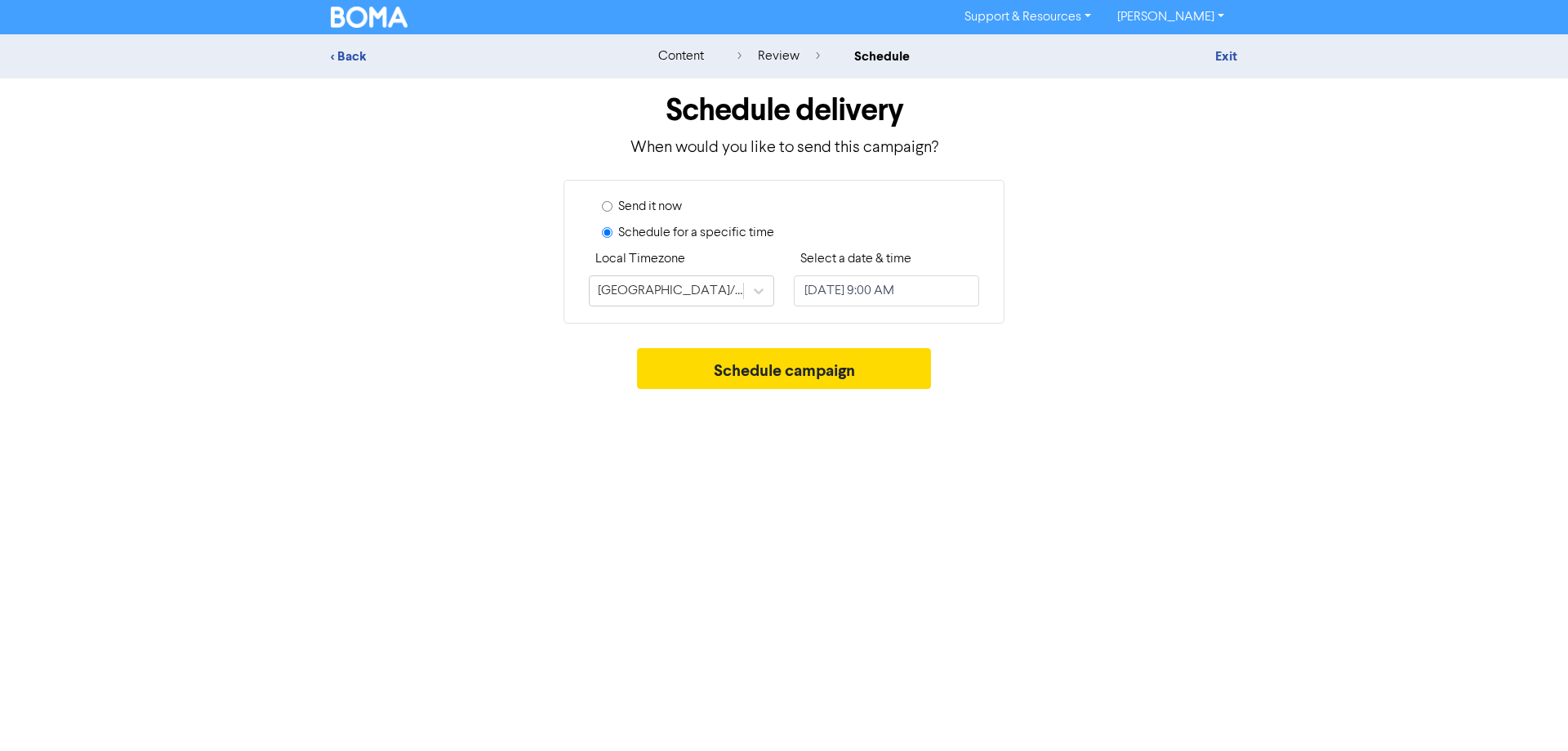 click on "Support & Resources Video Tutorials FAQ & Guides Marketing Education [PERSON_NAME] Log Out < Back content review schedule Exit Schedule delivery When would you like to send this campaign?   Send it now   Schedule for a specific time Local Timezone [GEOGRAPHIC_DATA]/[GEOGRAPHIC_DATA] Select a date & time [DATE] 9:00 AM Schedule campaign" at bounding box center [784, 375] 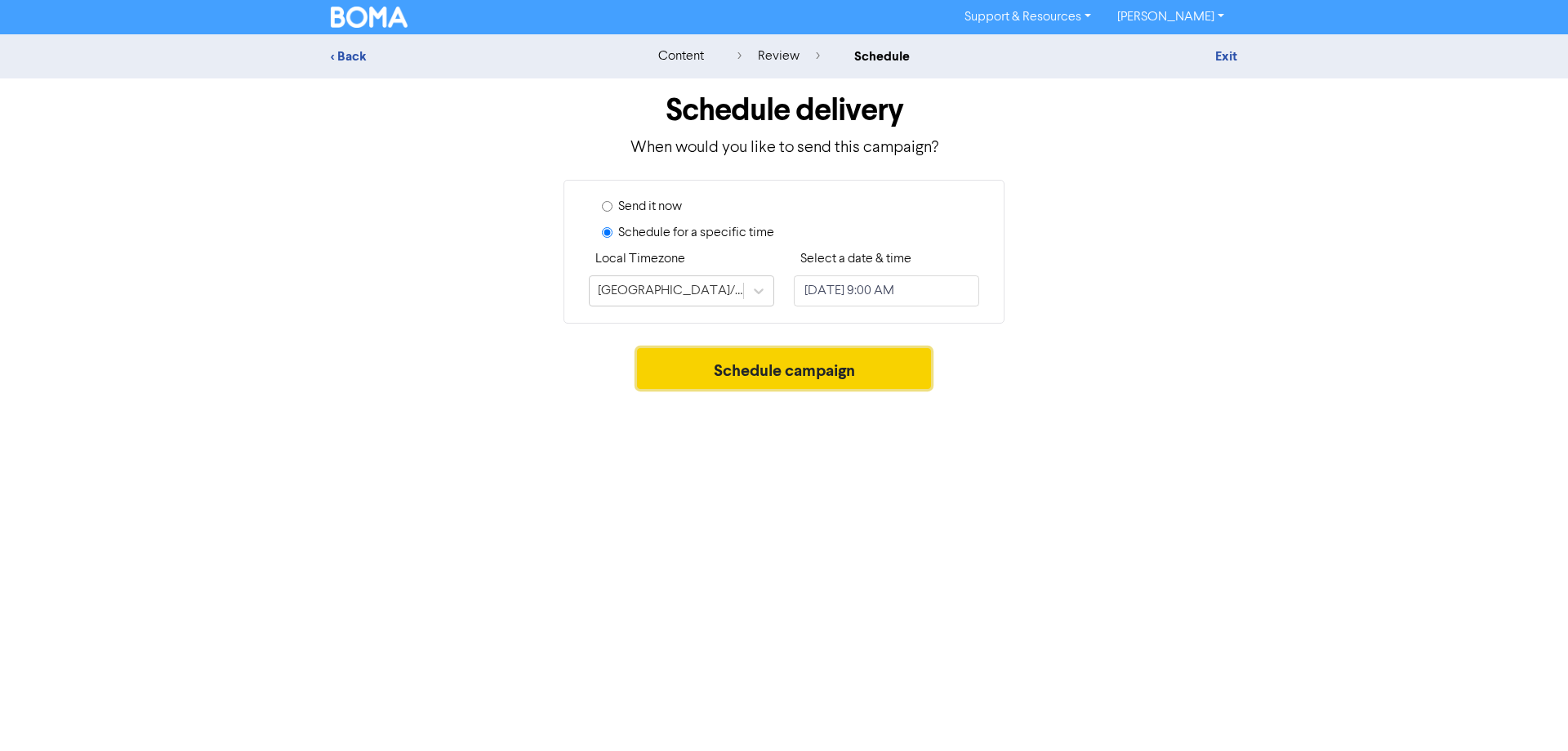 click on "Schedule campaign" at bounding box center [784, 369] 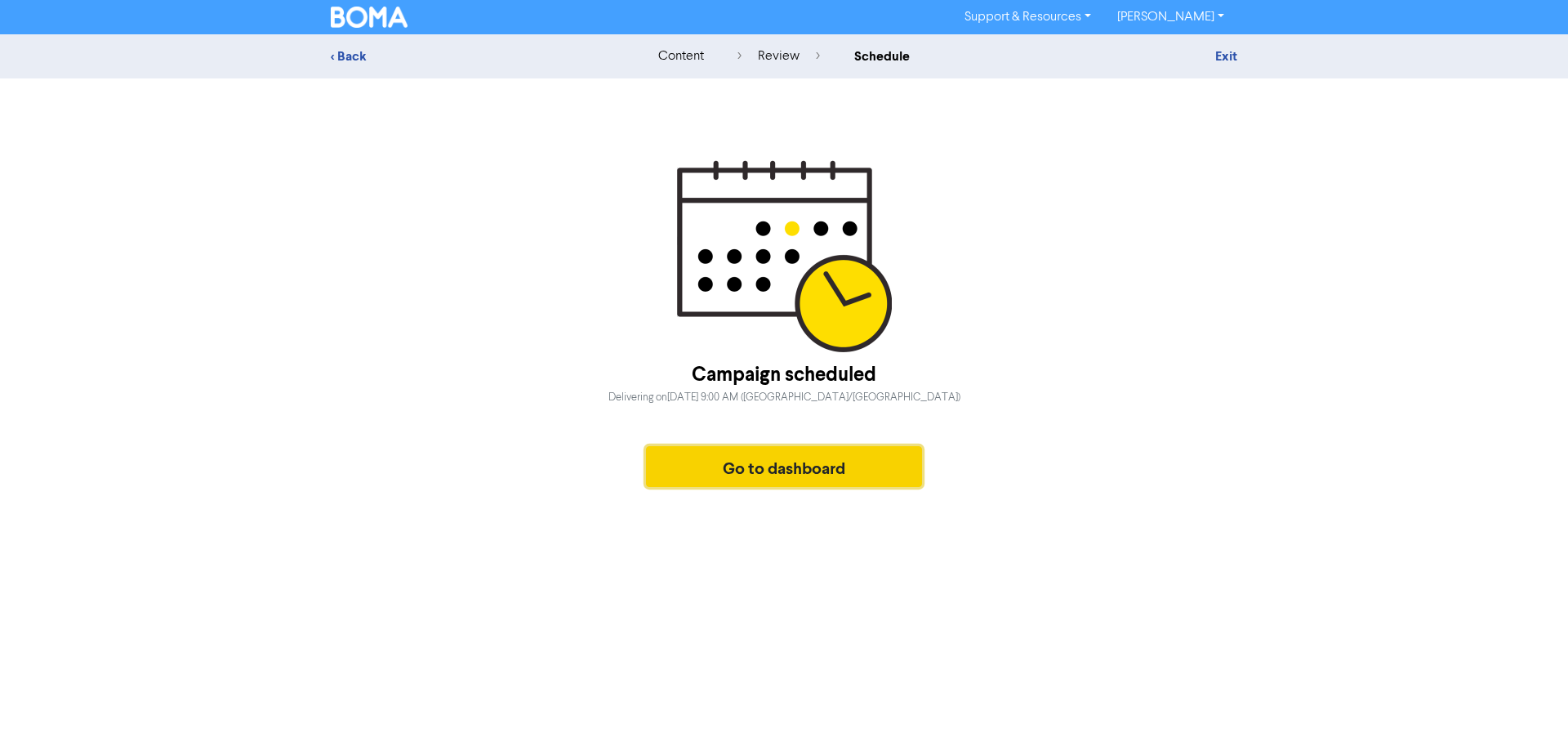 click on "Go to dashboard" at bounding box center (784, 467) 